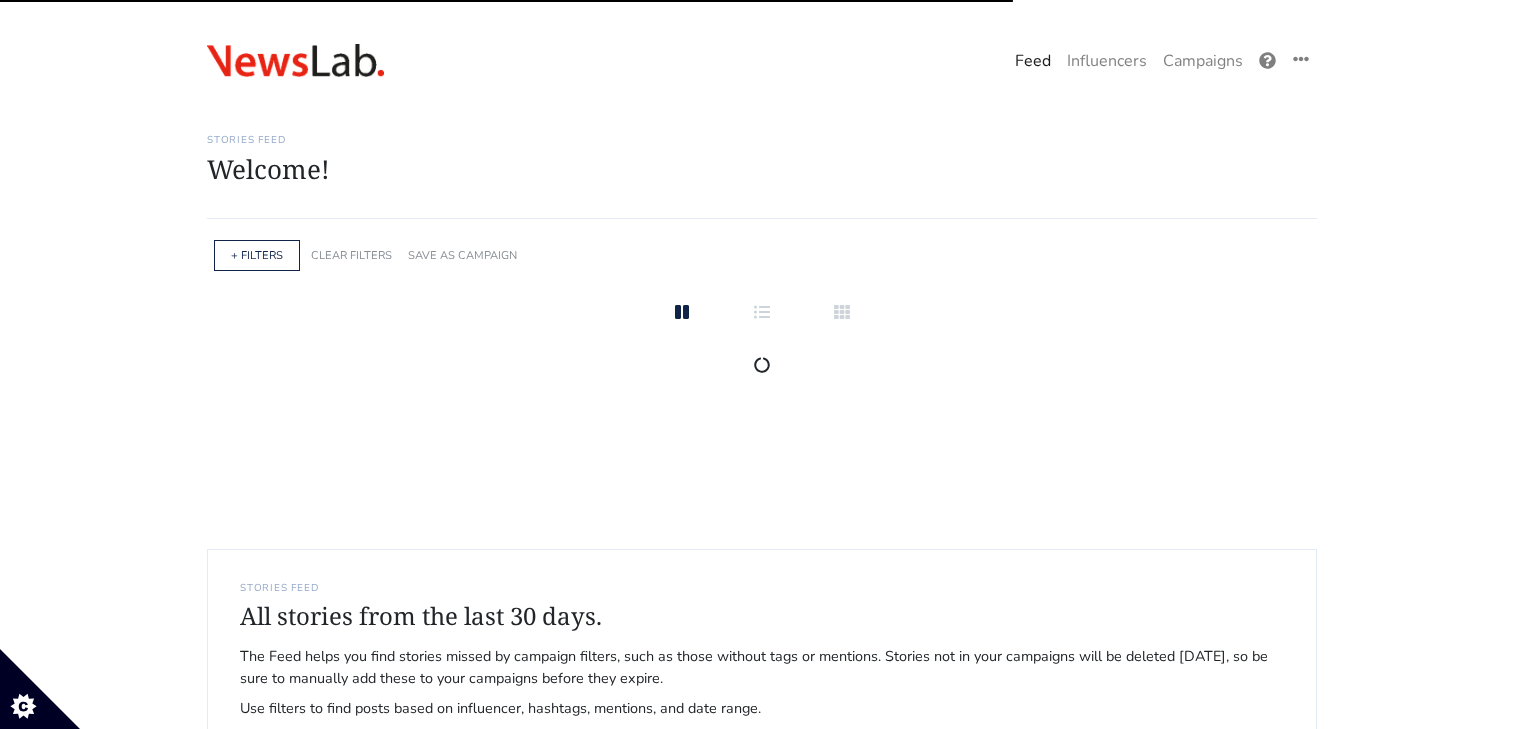 scroll, scrollTop: 0, scrollLeft: 0, axis: both 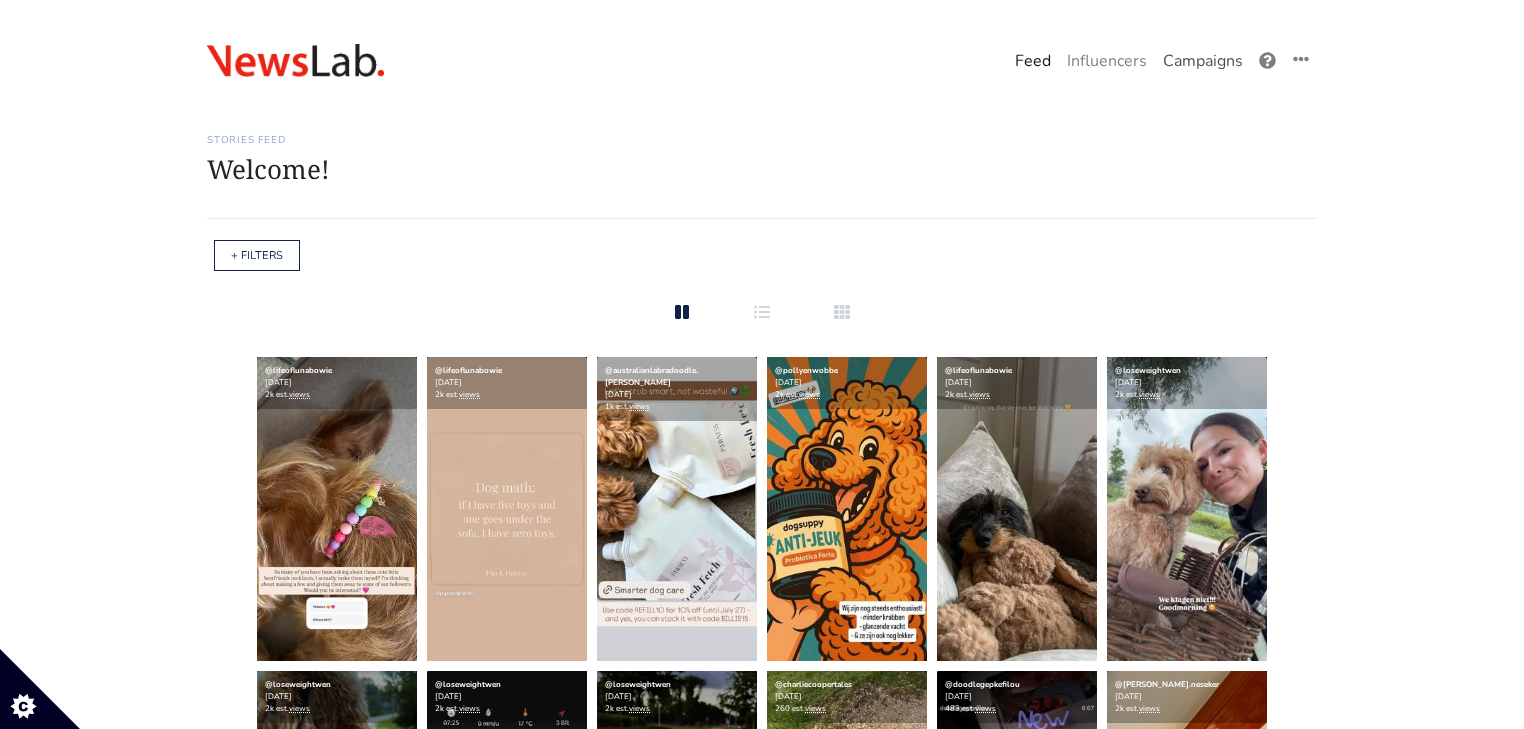 click on "Campaigns" at bounding box center (1203, 61) 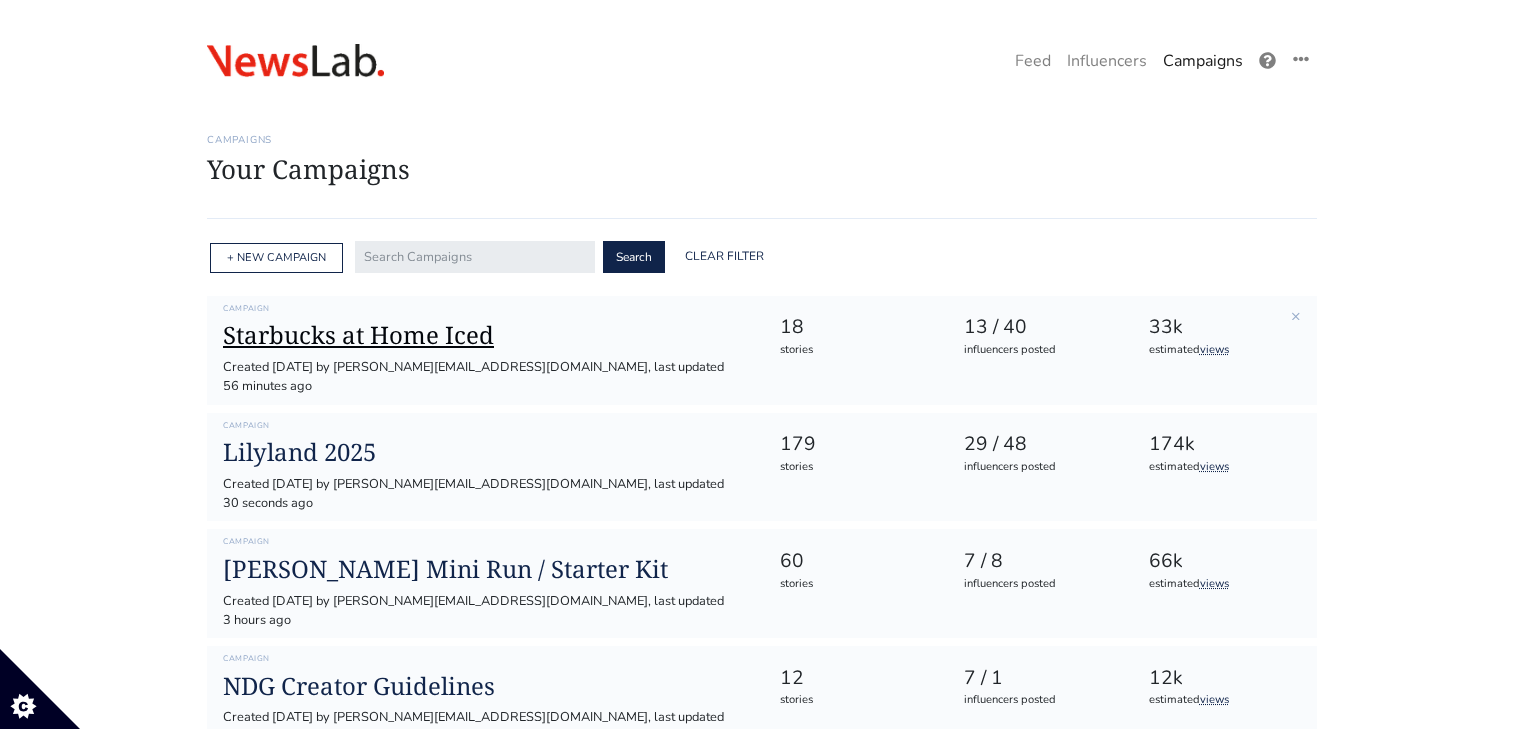 click on "Starbucks at Home Iced" at bounding box center (485, 335) 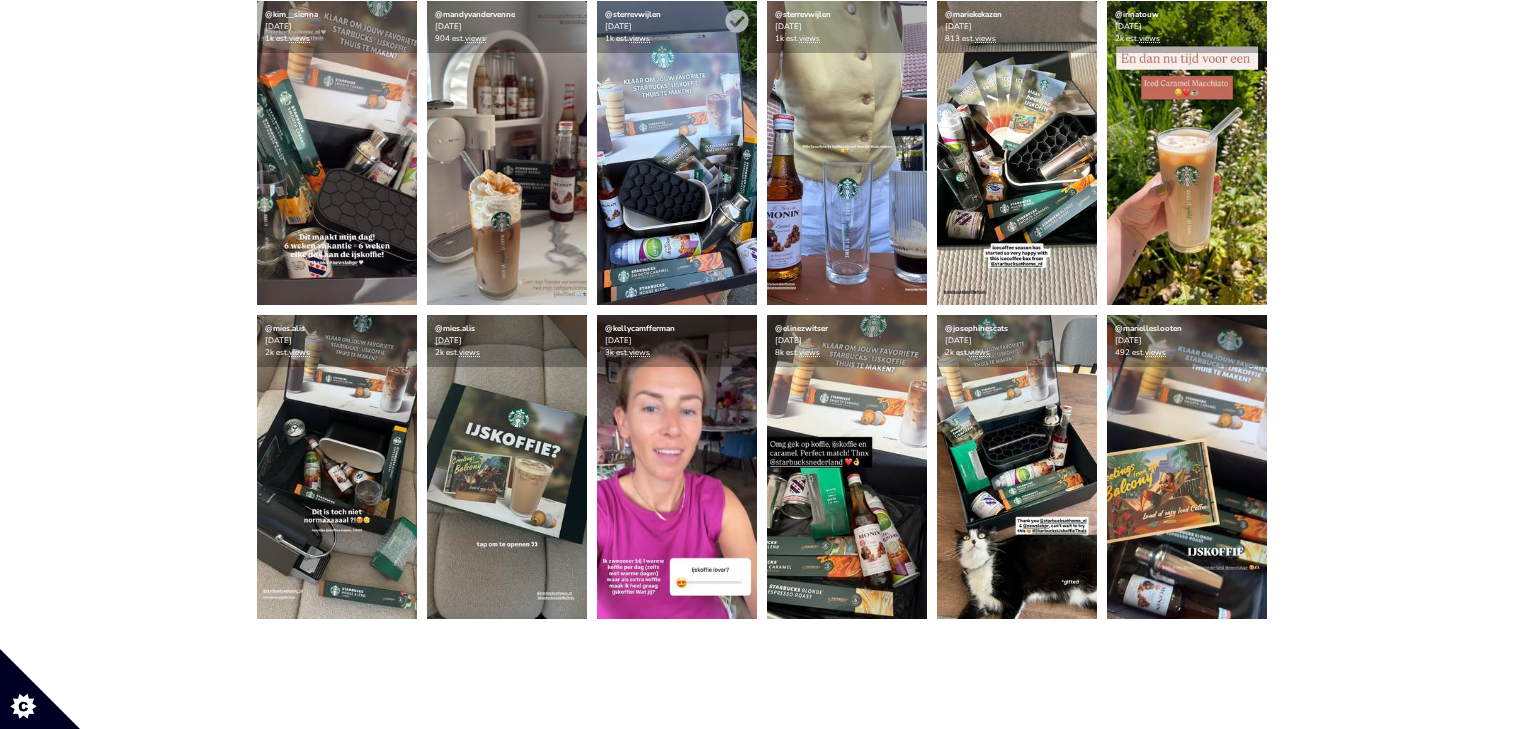 scroll, scrollTop: 912, scrollLeft: 0, axis: vertical 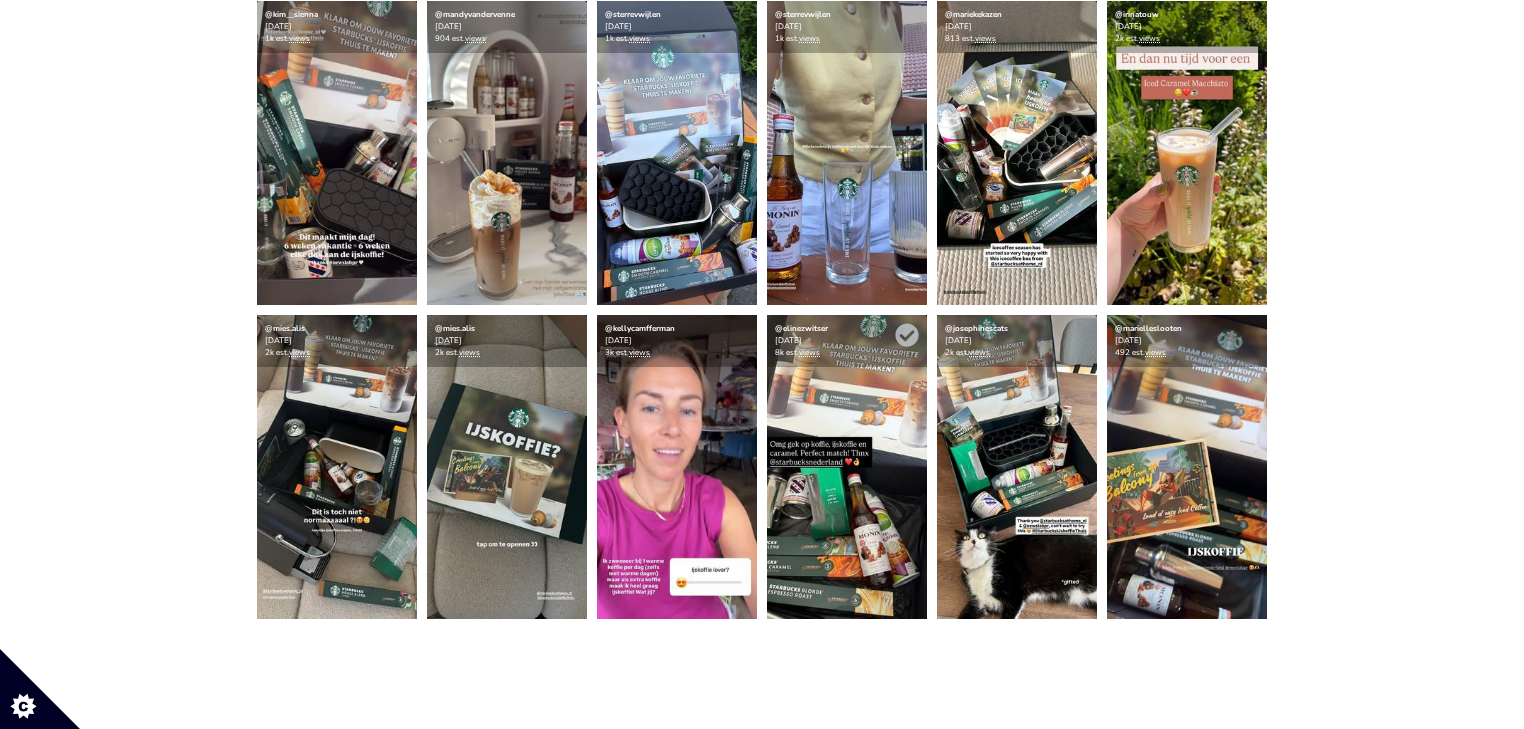 click at bounding box center (847, 467) 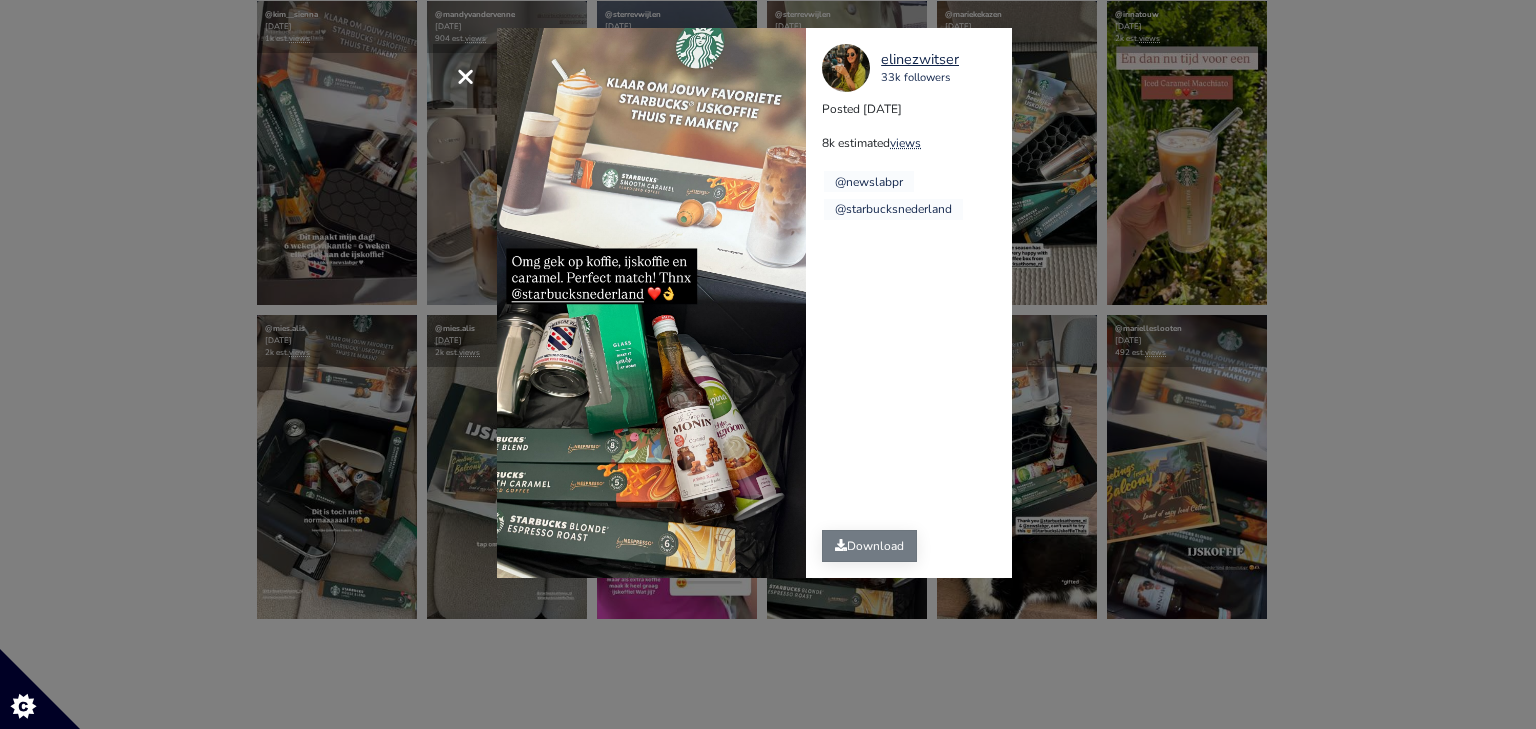 click on "Download" at bounding box center [869, 546] 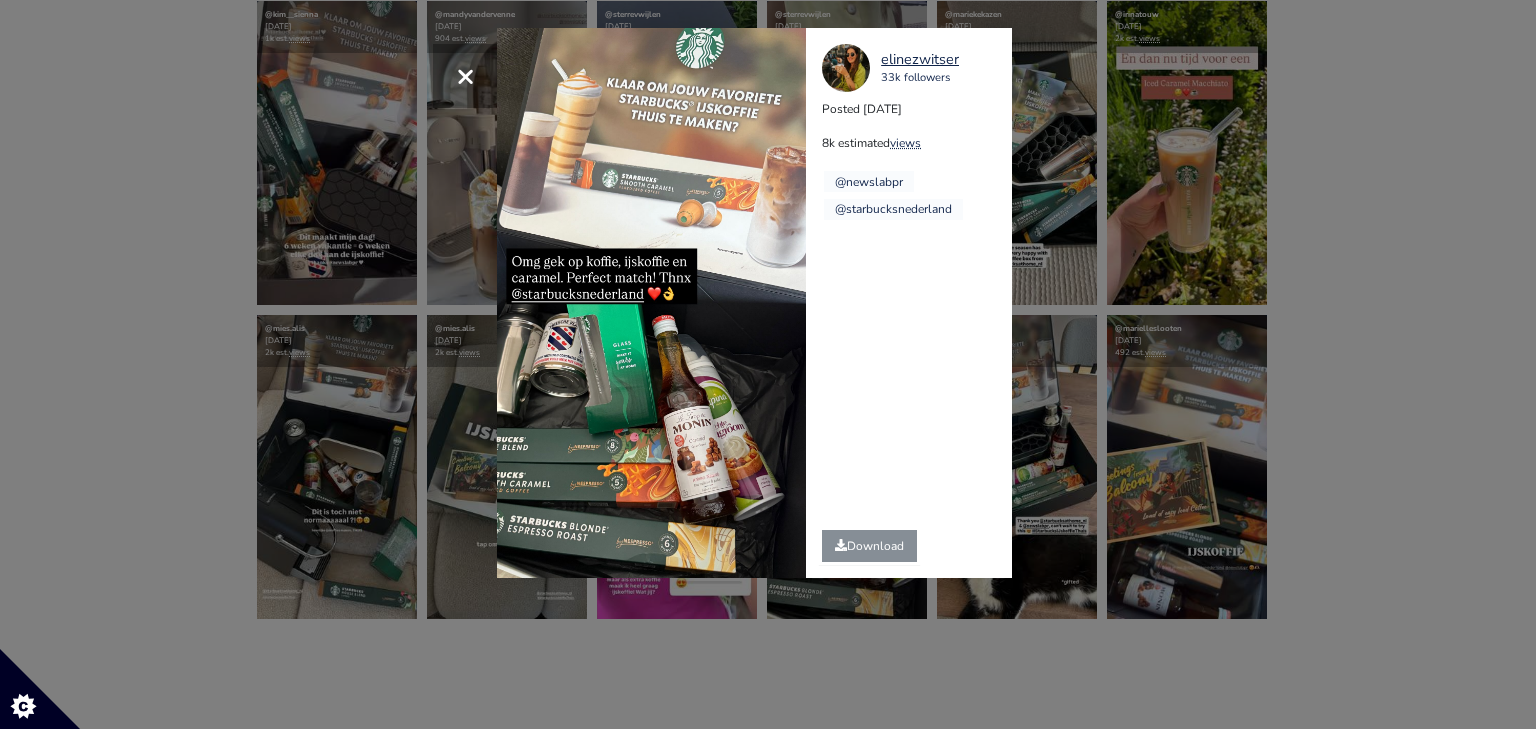 click on "×
elinezwitser
33k followers
Posted 2025-07-15
8k
estimated
views
@newslabpr" at bounding box center [768, 364] 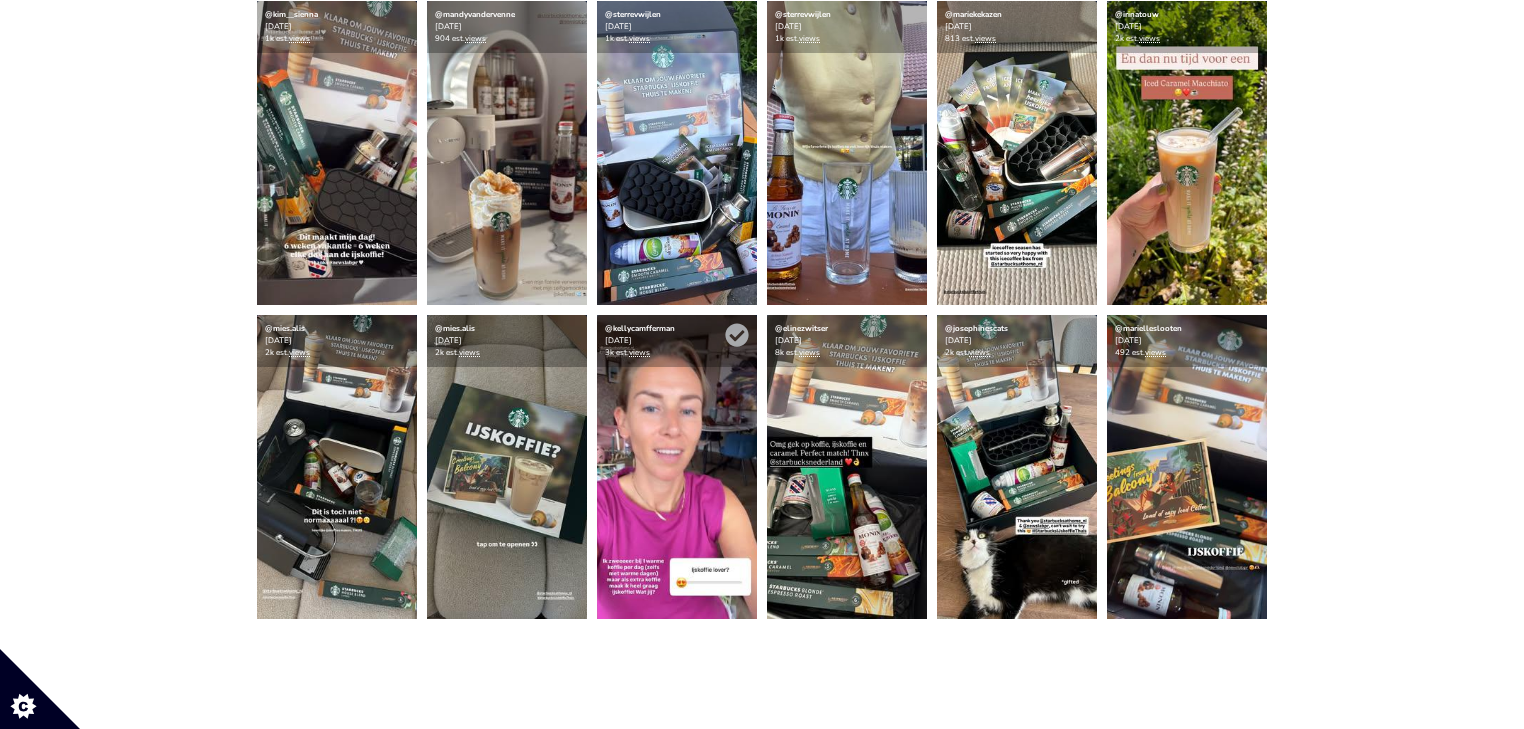 click at bounding box center [677, 467] 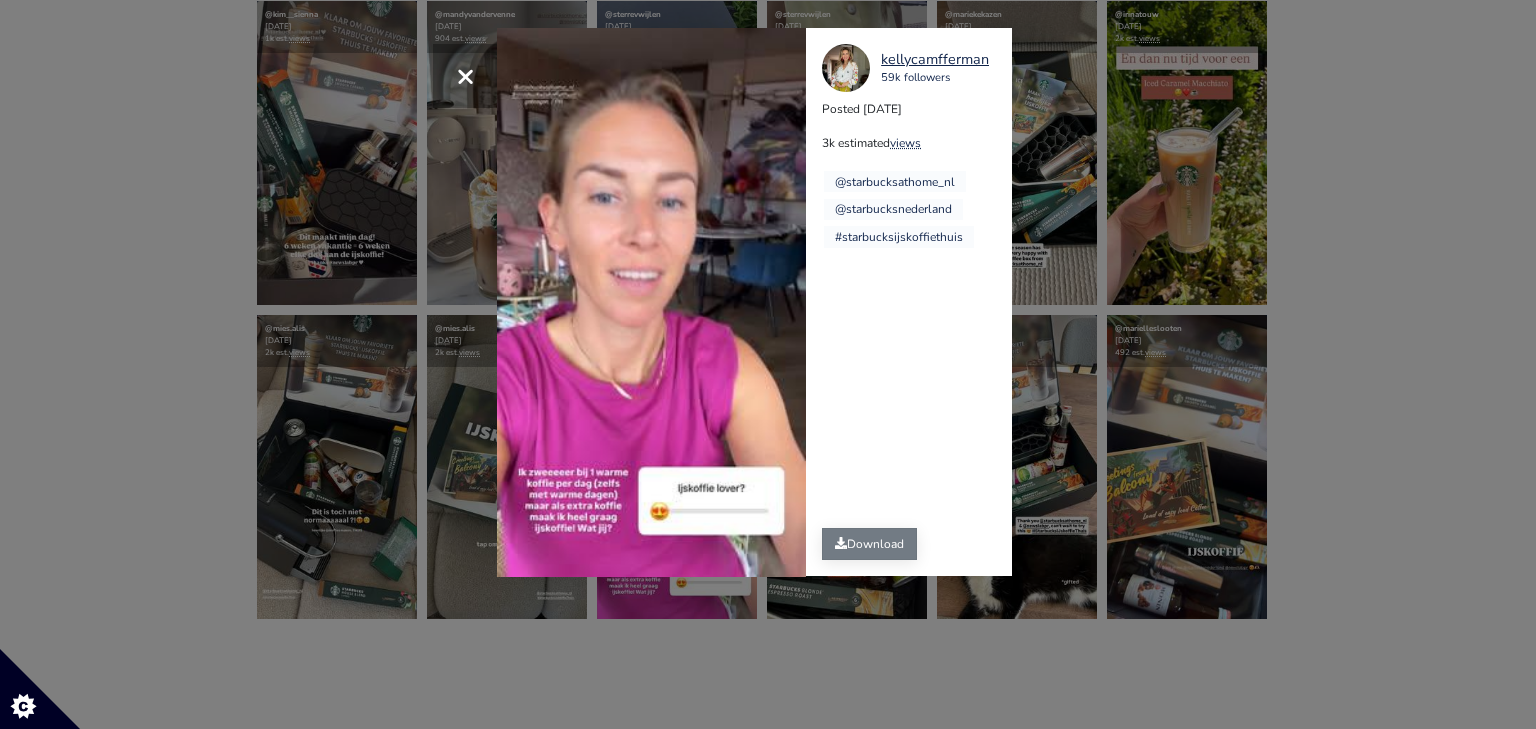 click on "Download" at bounding box center [869, 544] 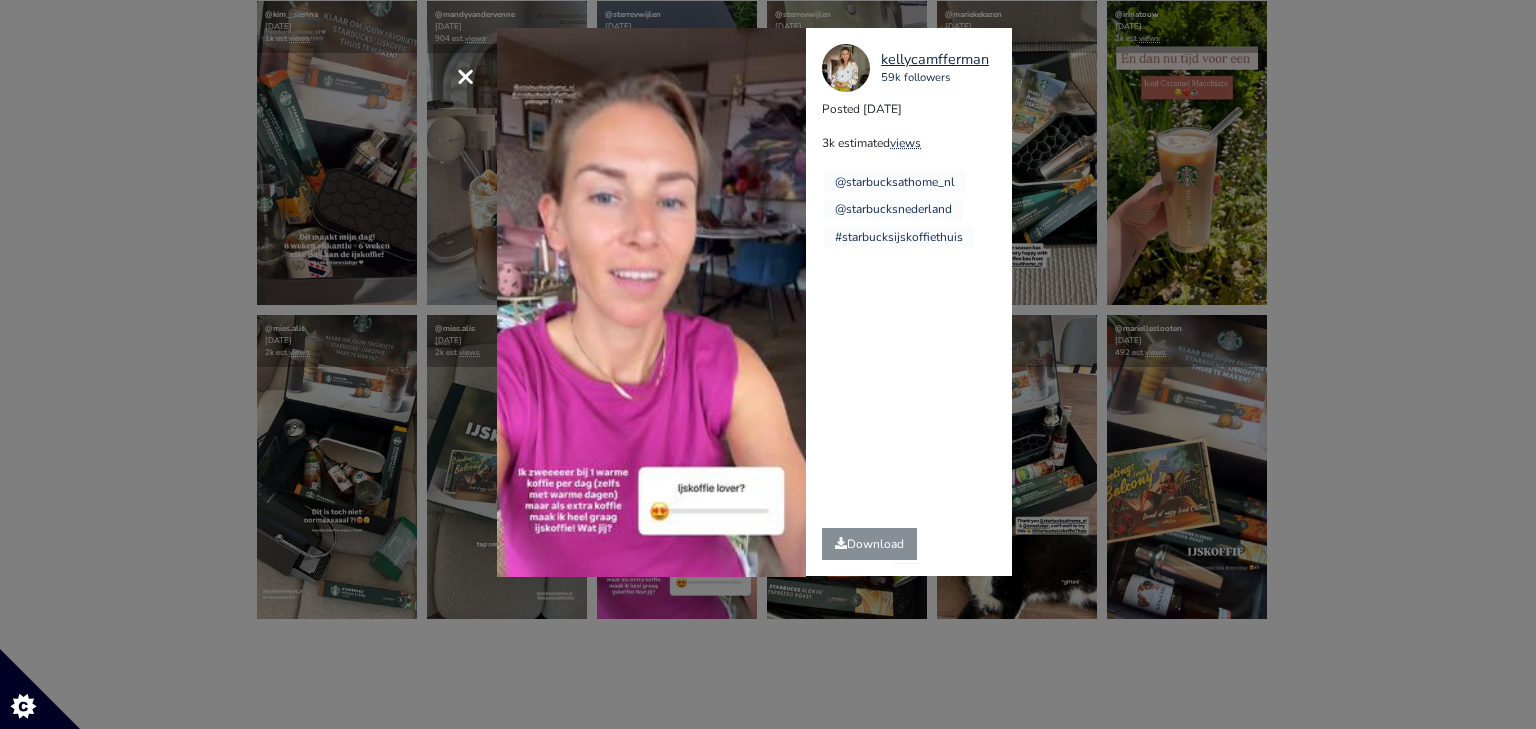 click on "×
Your browser does not support HTML5 video.
kellycamfferman
59k followers
Posted 2025-07-15
3k
estimated
views" at bounding box center (768, 364) 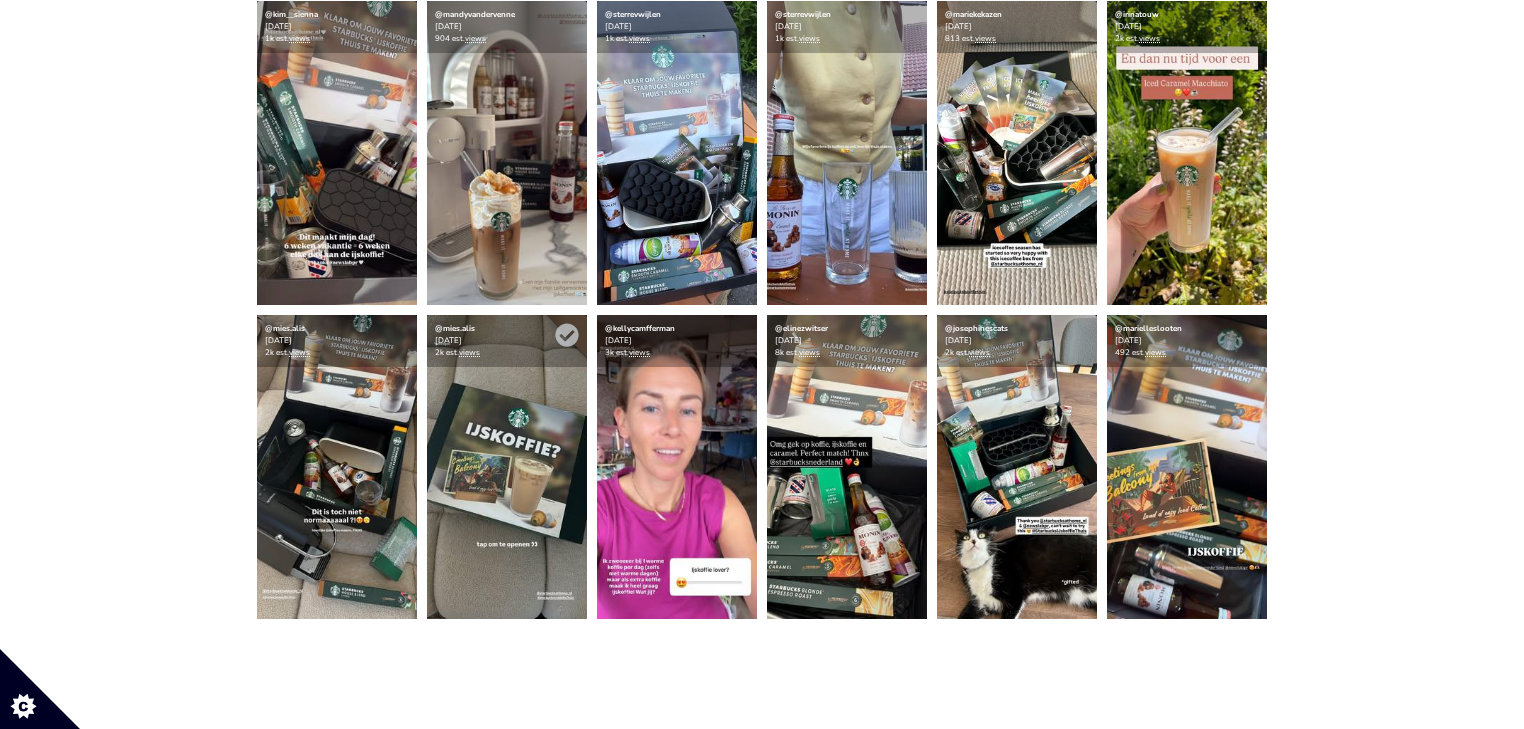 click at bounding box center [507, 467] 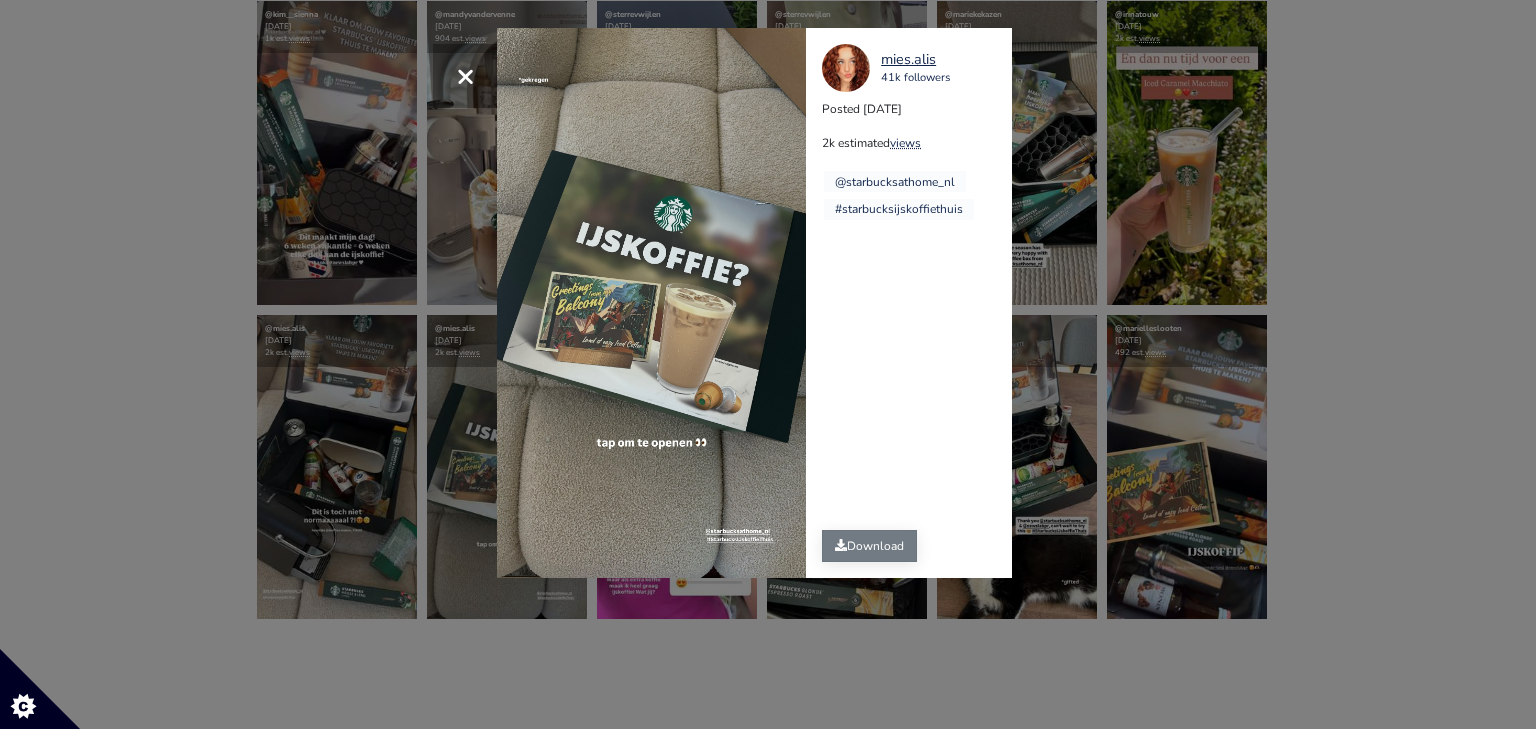 click on "Download" at bounding box center [869, 546] 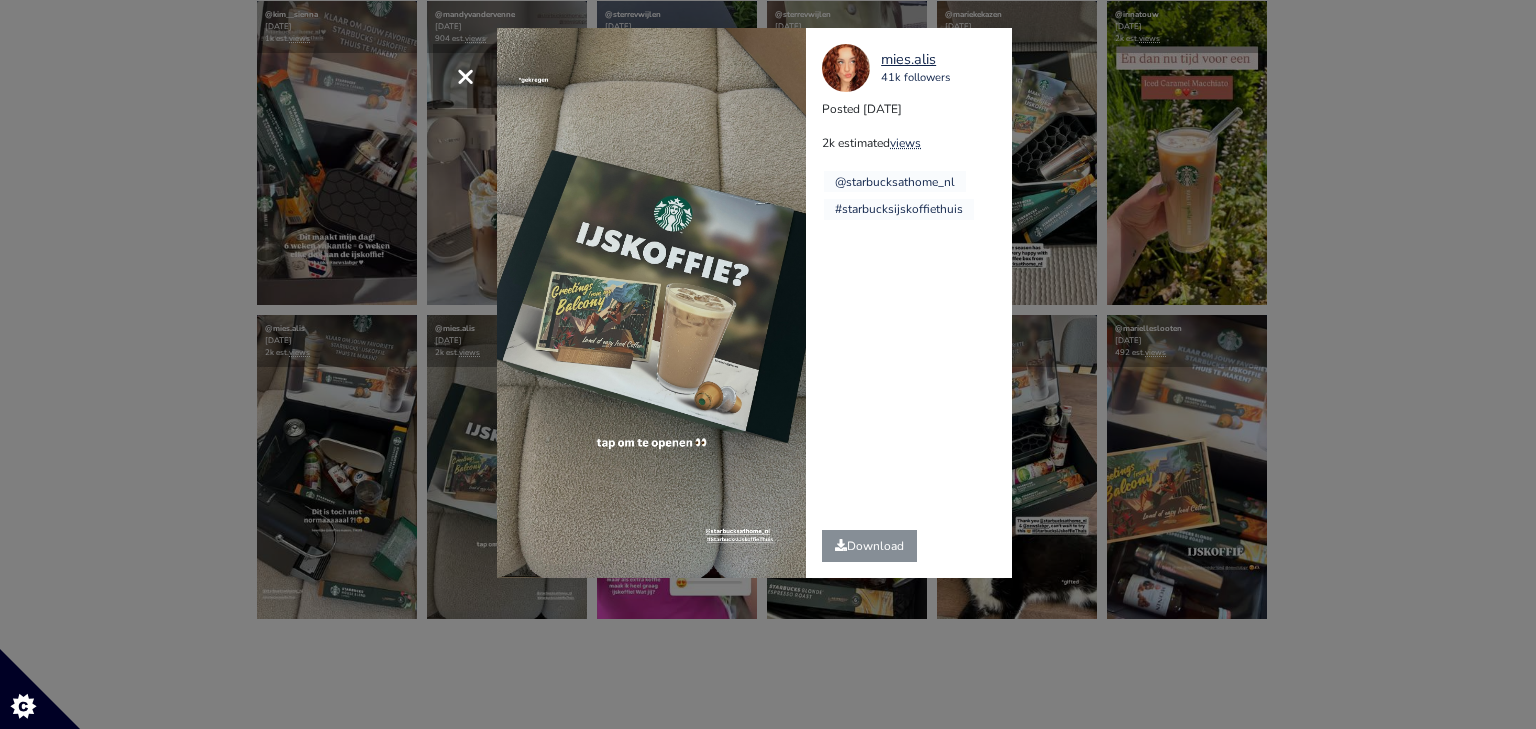 click on "×
mies.alis
41k followers
Posted 2025-07-16
2k
estimated
views
@starbucksathome_nl" at bounding box center (768, 364) 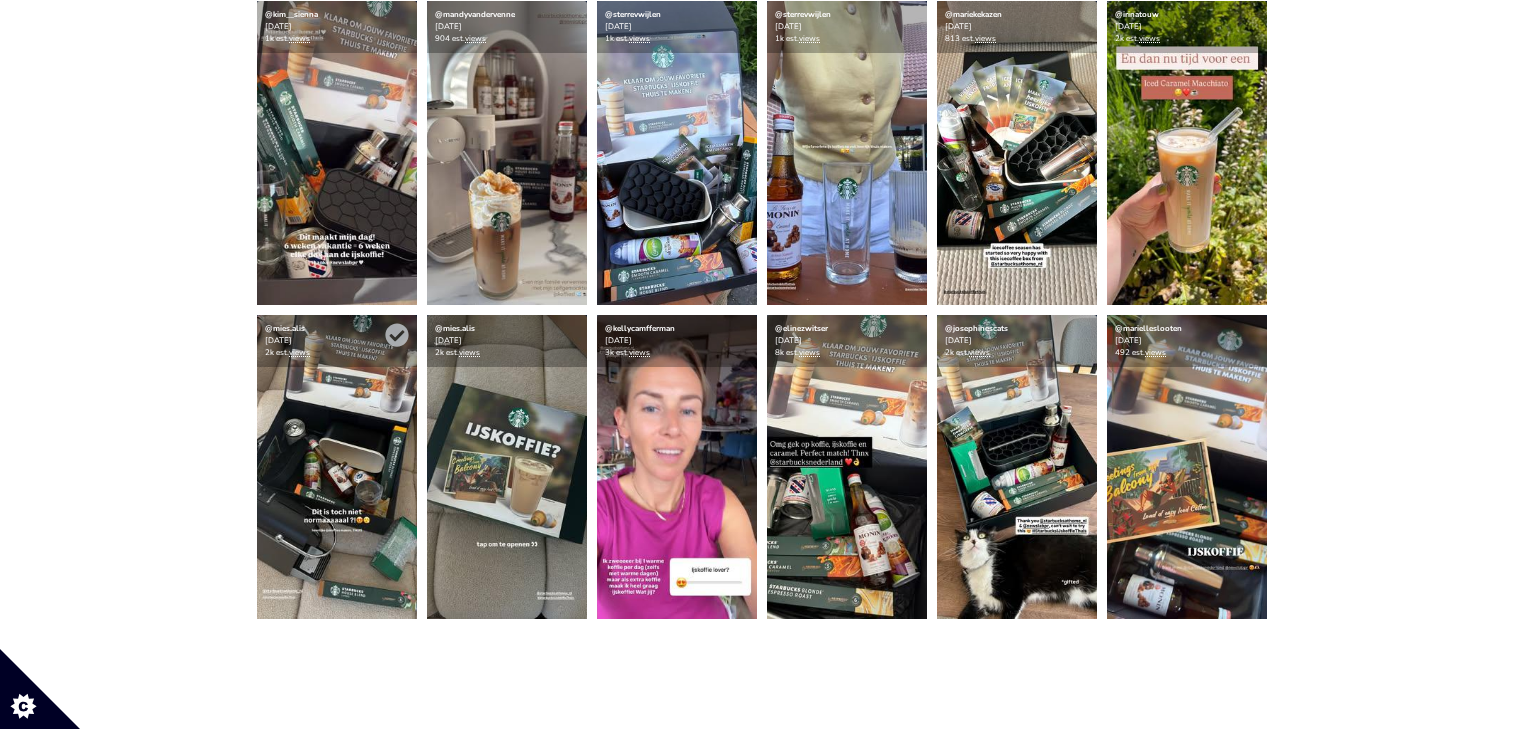 click at bounding box center [337, 467] 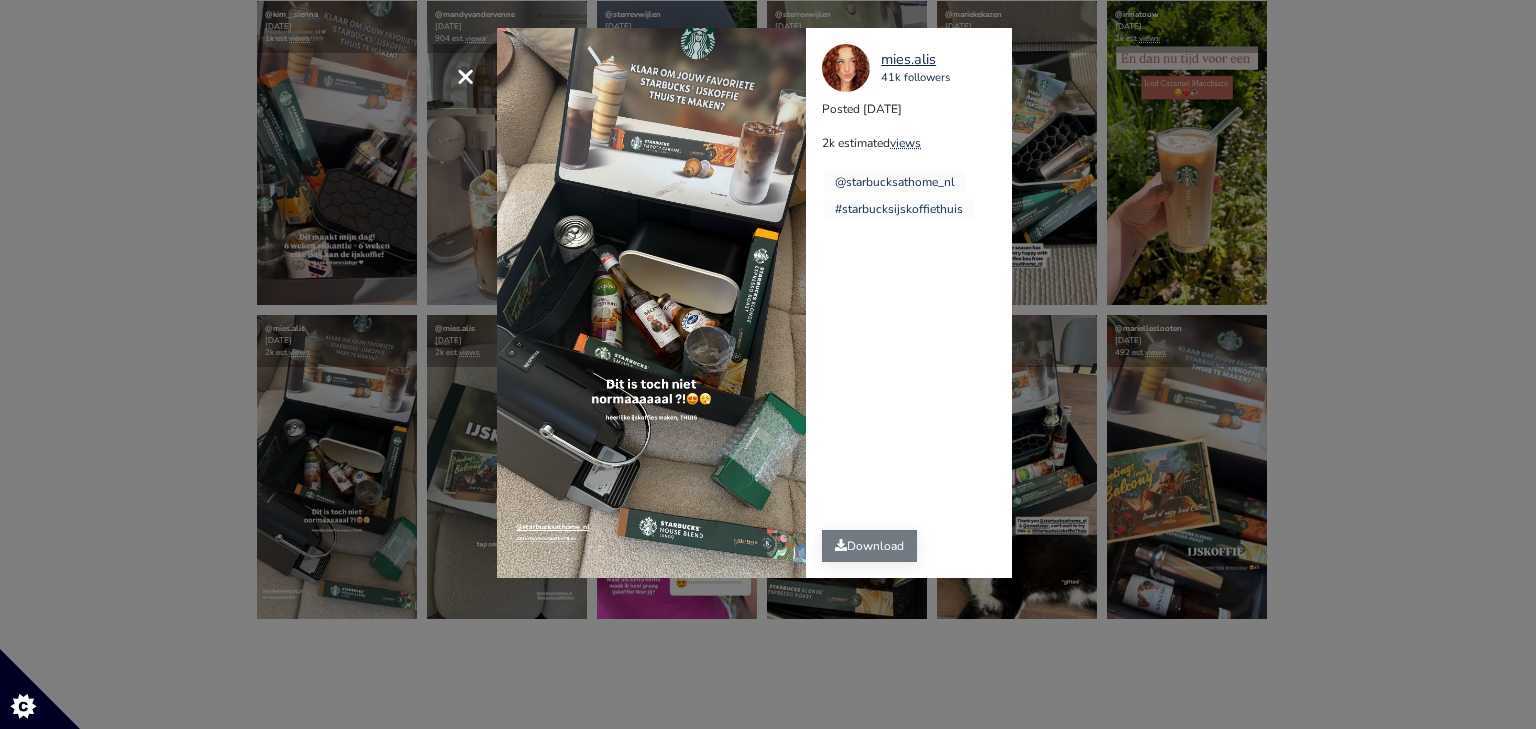 click on "Download" at bounding box center (869, 546) 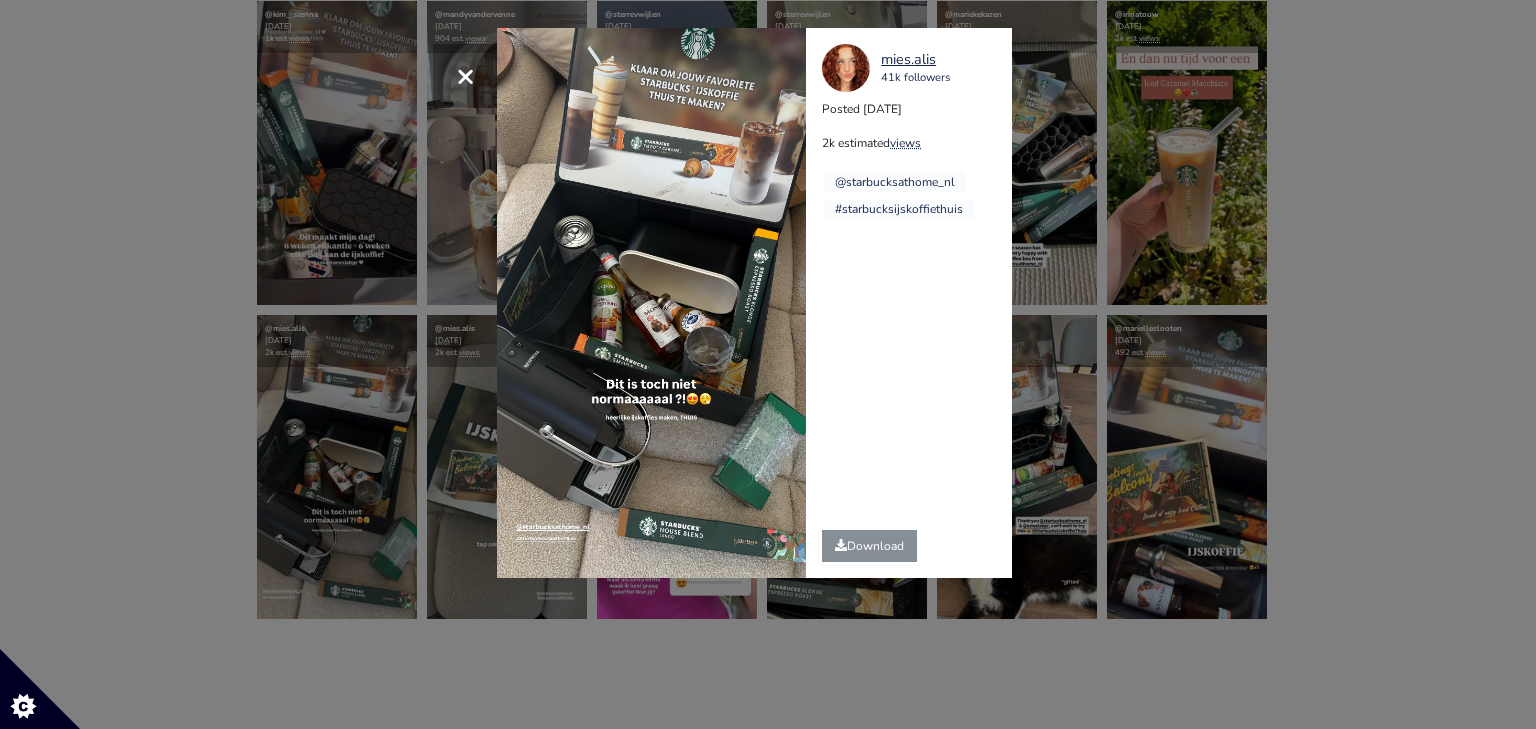 click on "×
mies.alis
41k followers
Posted 2025-07-16
2k
estimated
views
@starbucksathome_nl" at bounding box center (768, 364) 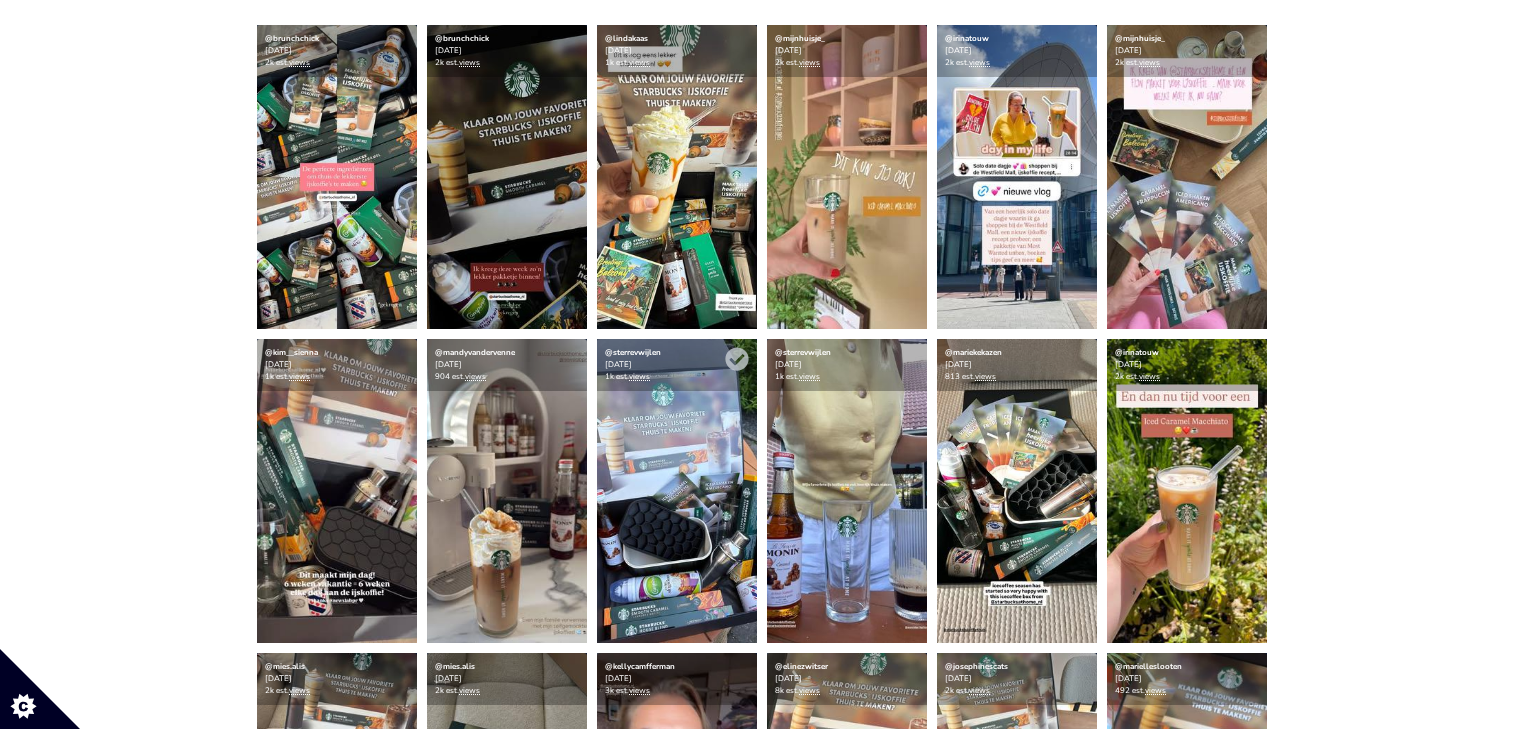 scroll, scrollTop: 573, scrollLeft: 0, axis: vertical 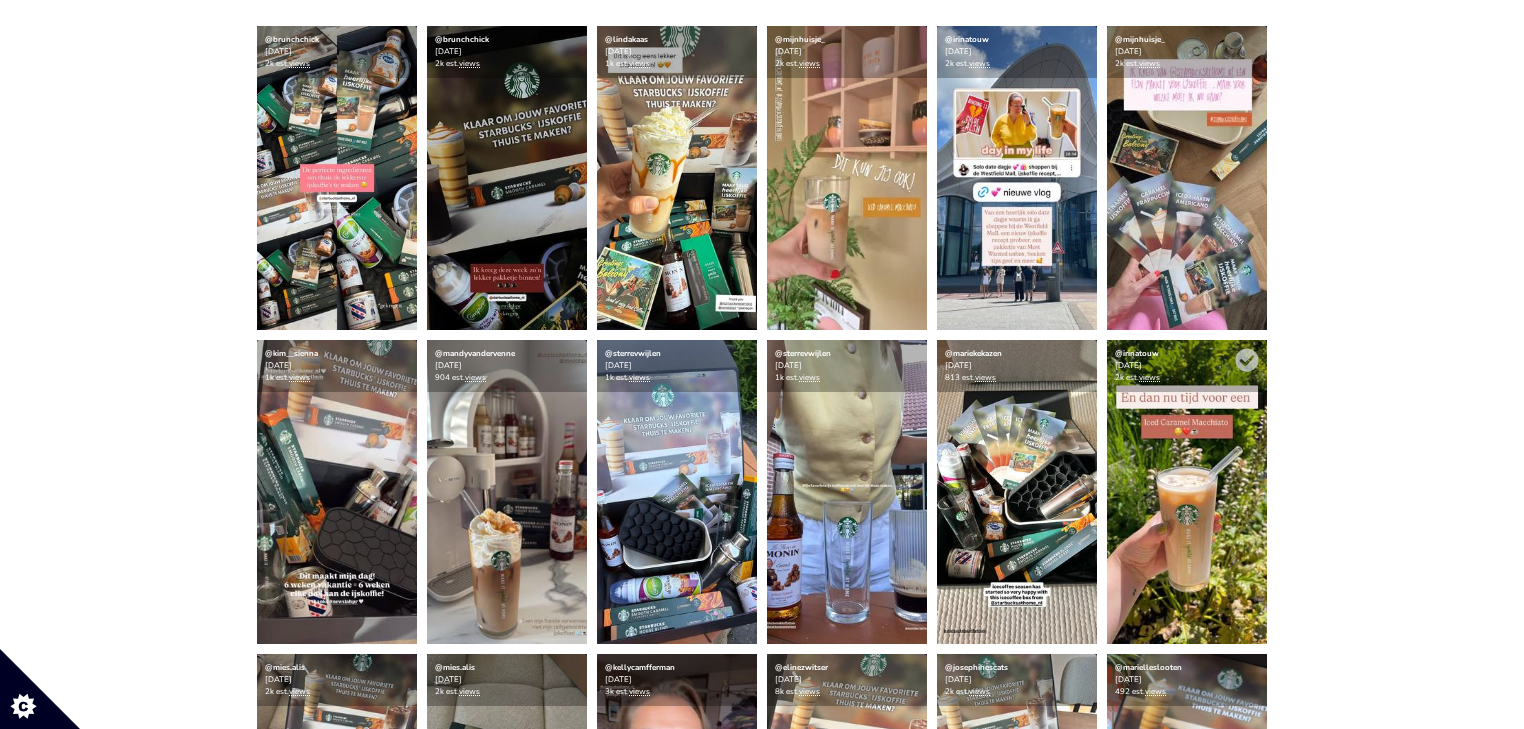 click at bounding box center [1187, 492] 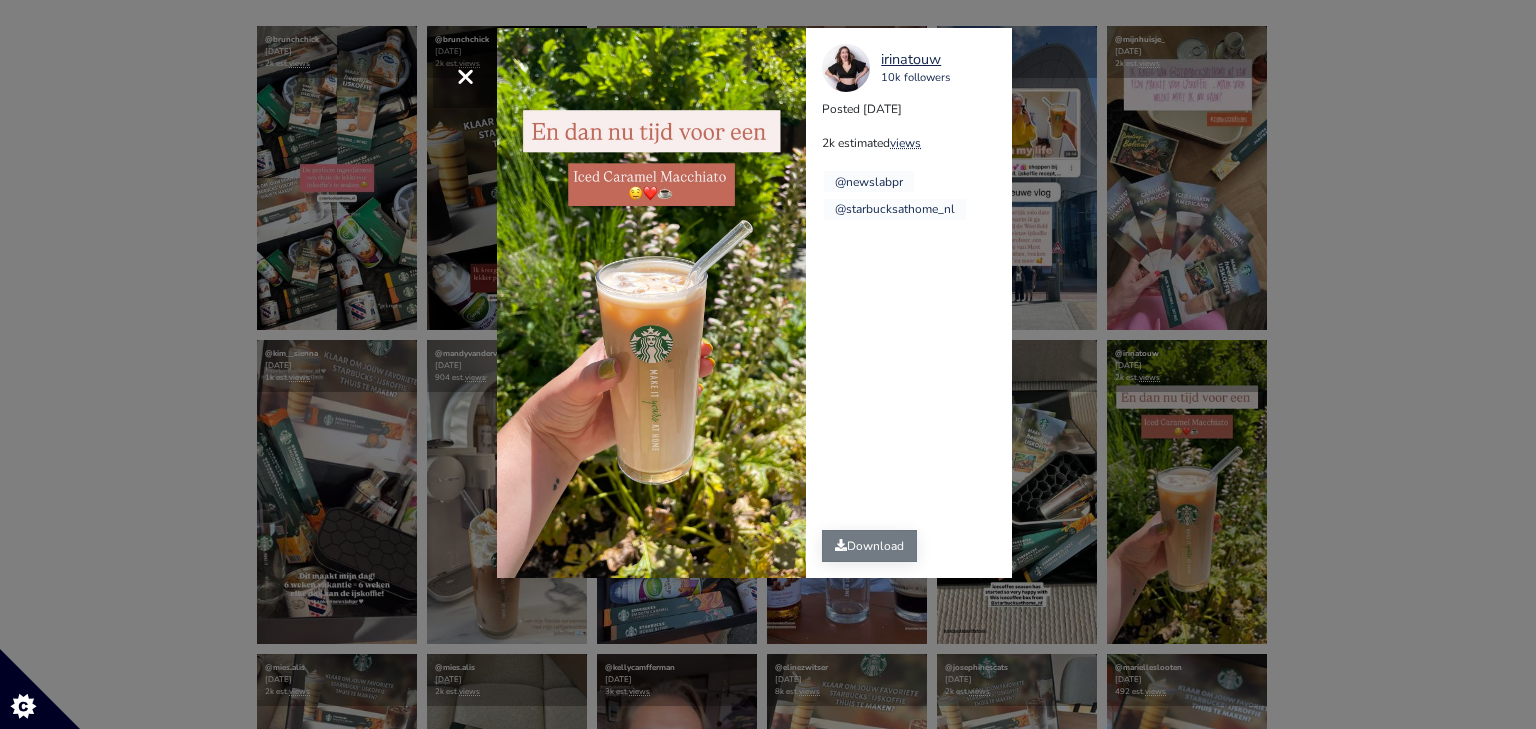 click 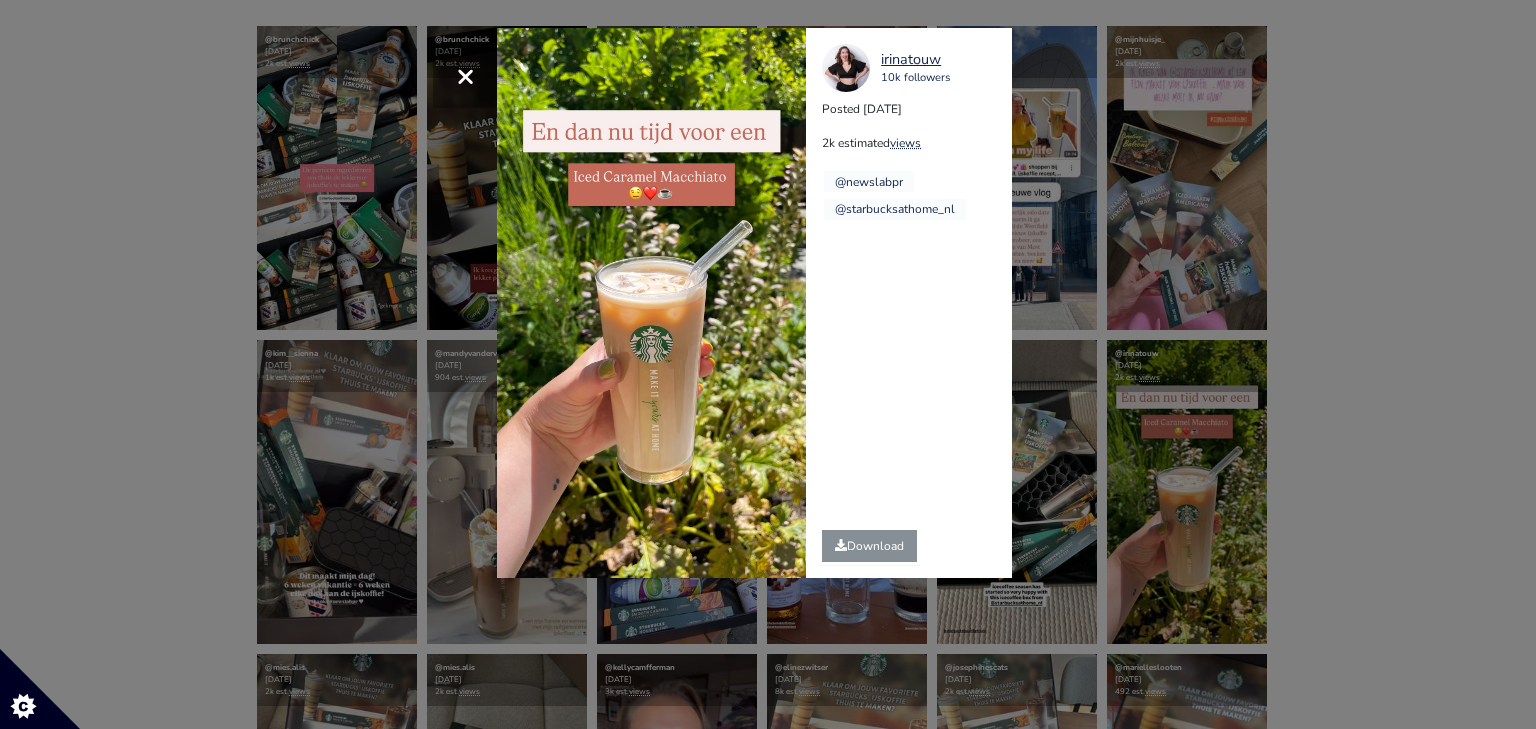 click on "×
irinatouw
10k followers
Posted 2025-07-17
2k
estimated
views
@newslabpr" at bounding box center [768, 364] 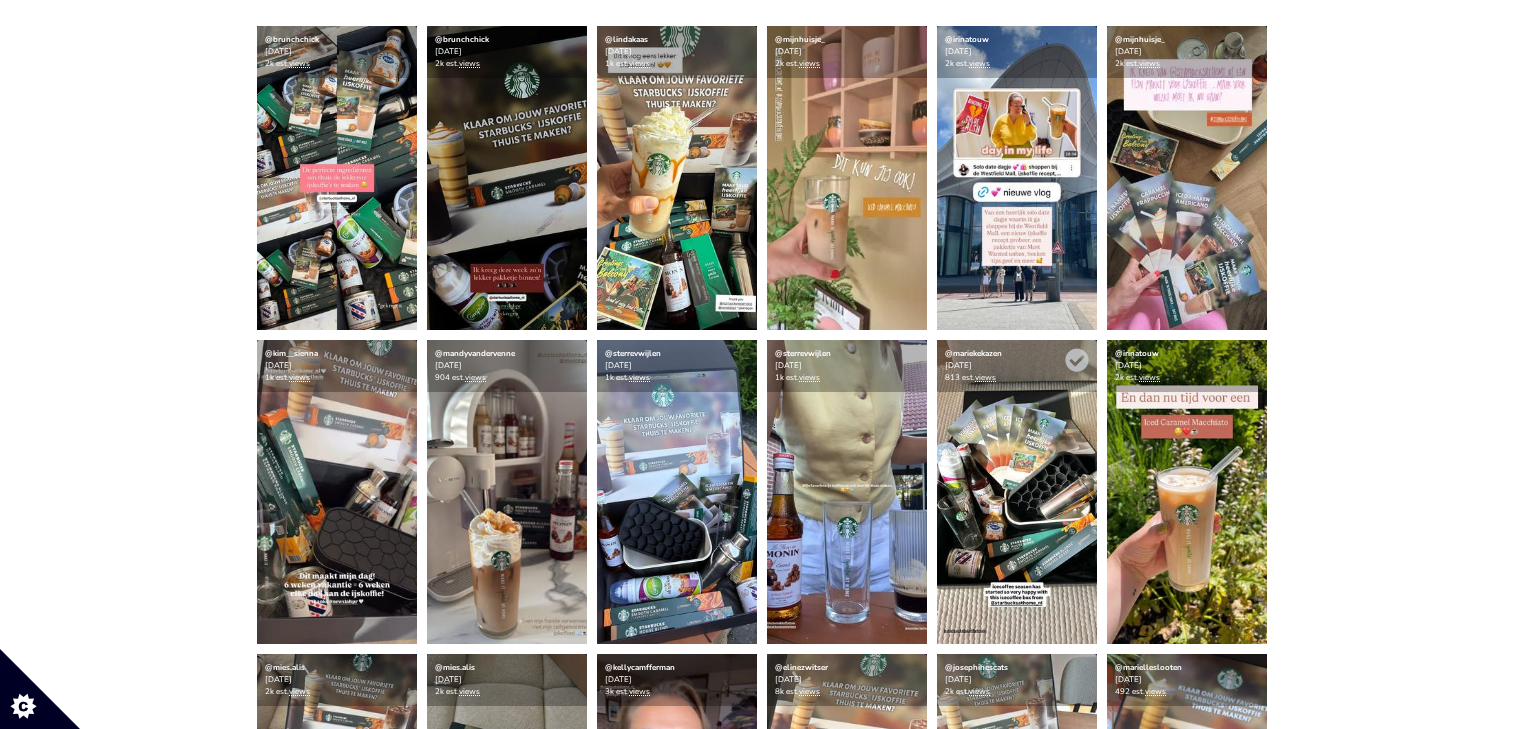 click at bounding box center (1017, 492) 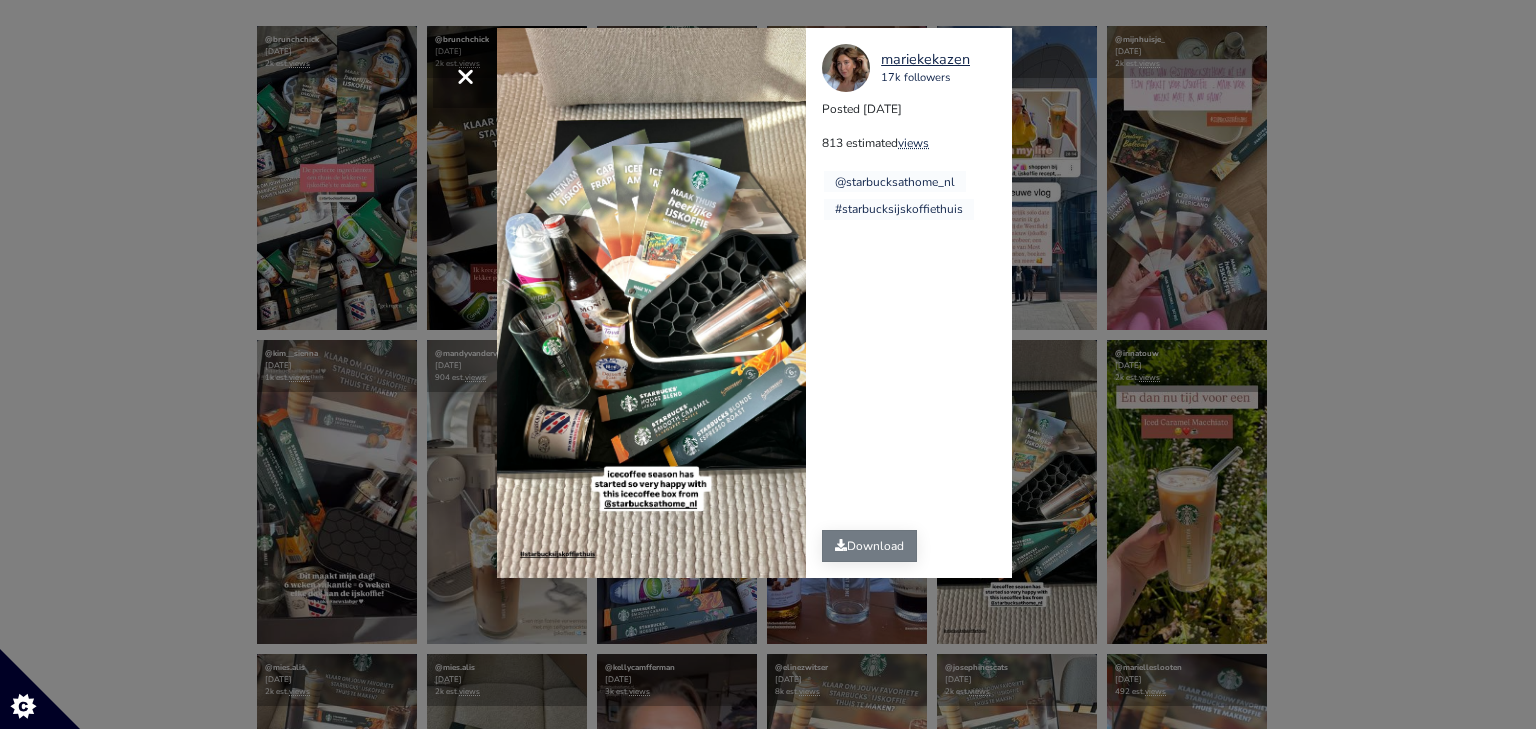 click on "Download" at bounding box center (869, 546) 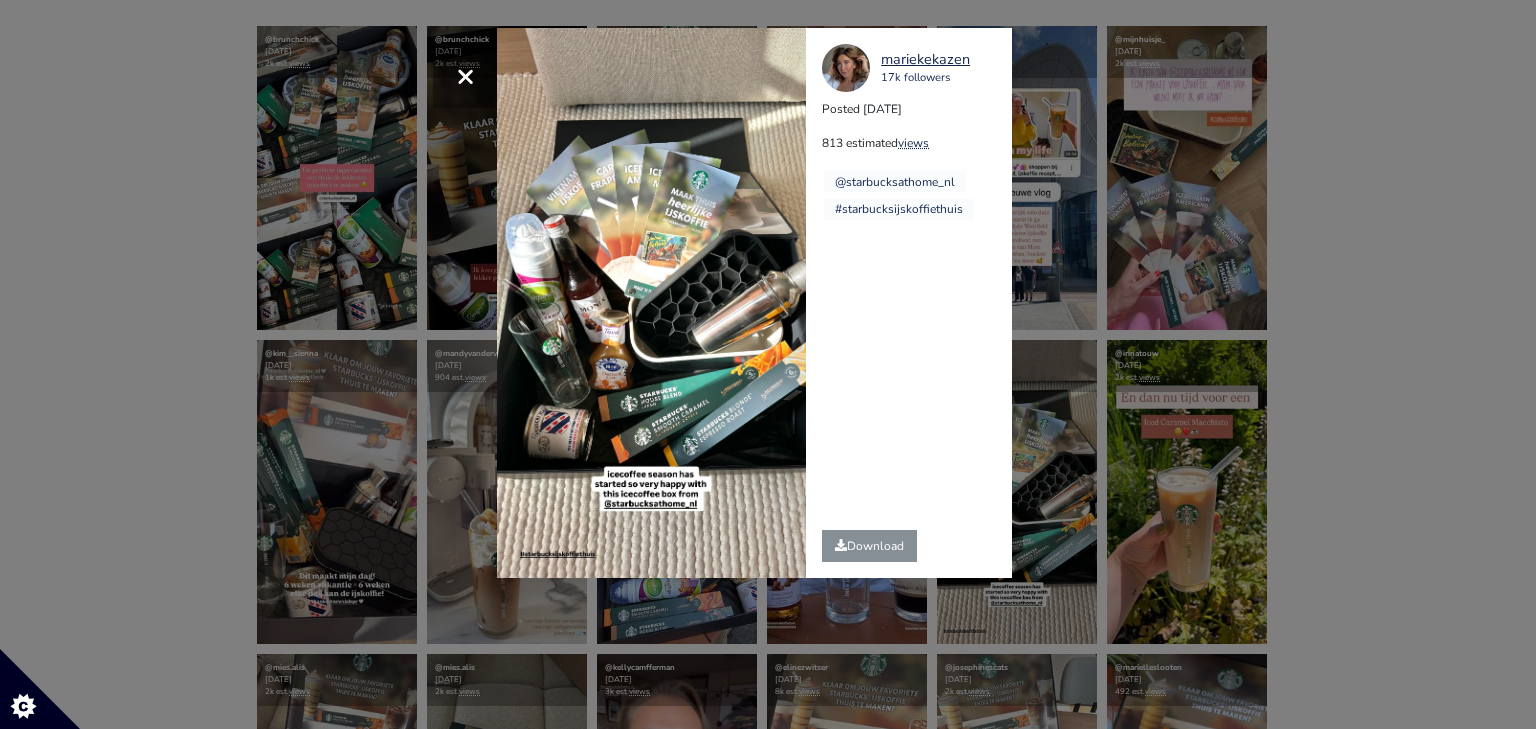 click on "×
mariekekazen
17k followers
Posted 2025-07-17
813
estimated
views
@starbucksathome_nl" at bounding box center [768, 364] 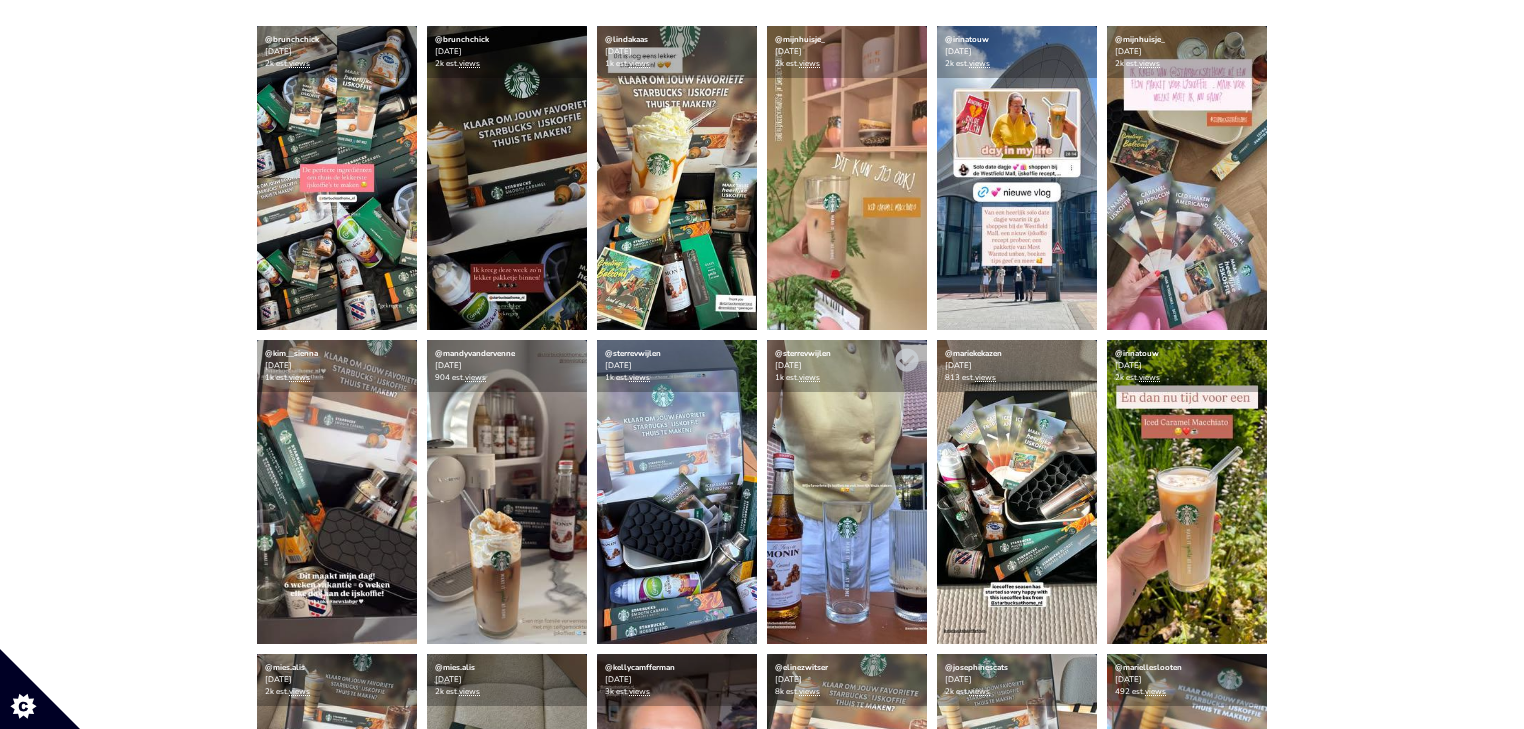 click at bounding box center (847, 492) 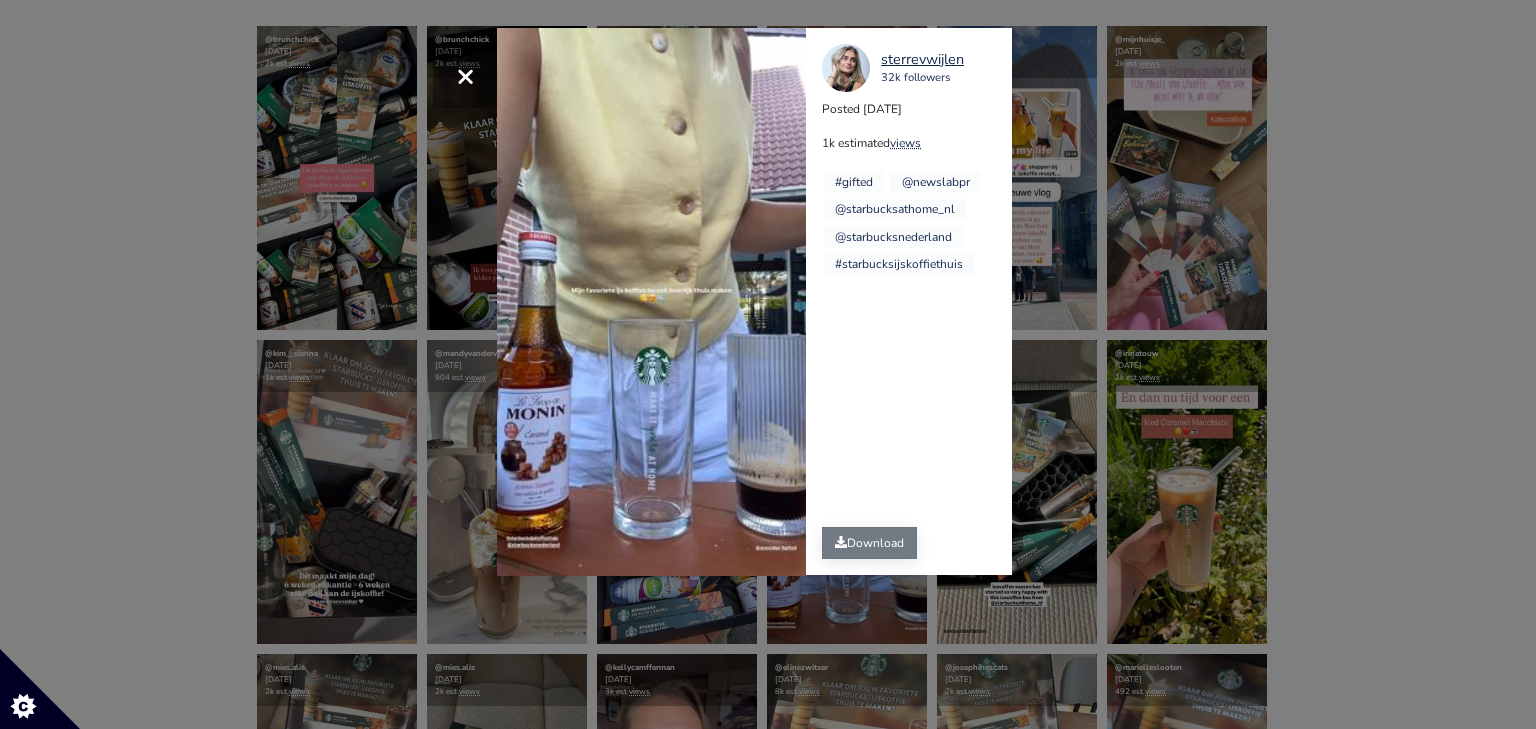 click on "Download" at bounding box center (869, 543) 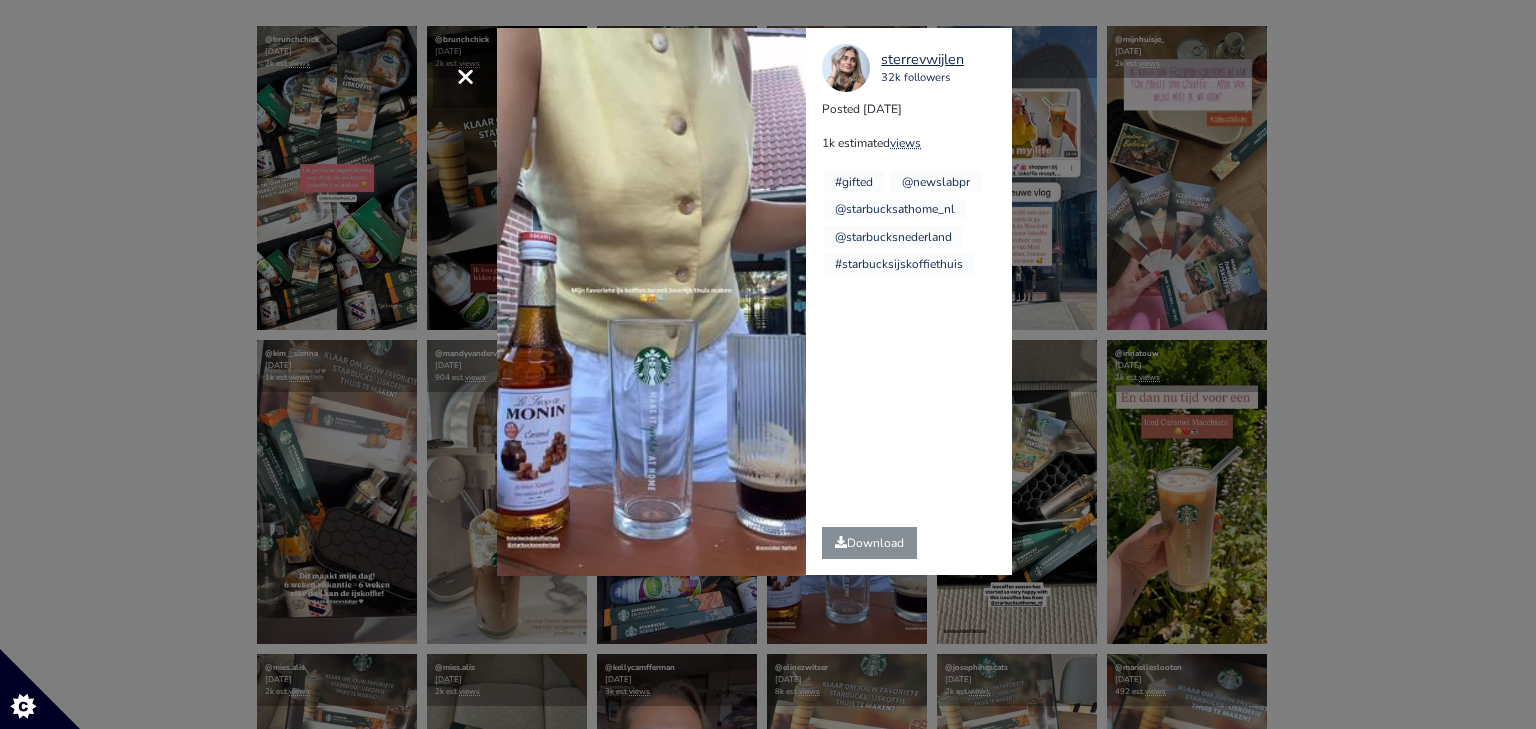 click on "×
Your browser does not support HTML5 video.
sterrevwijlen
32k followers
Posted 2025-07-17
1k
estimated
views
#gifted" at bounding box center [768, 364] 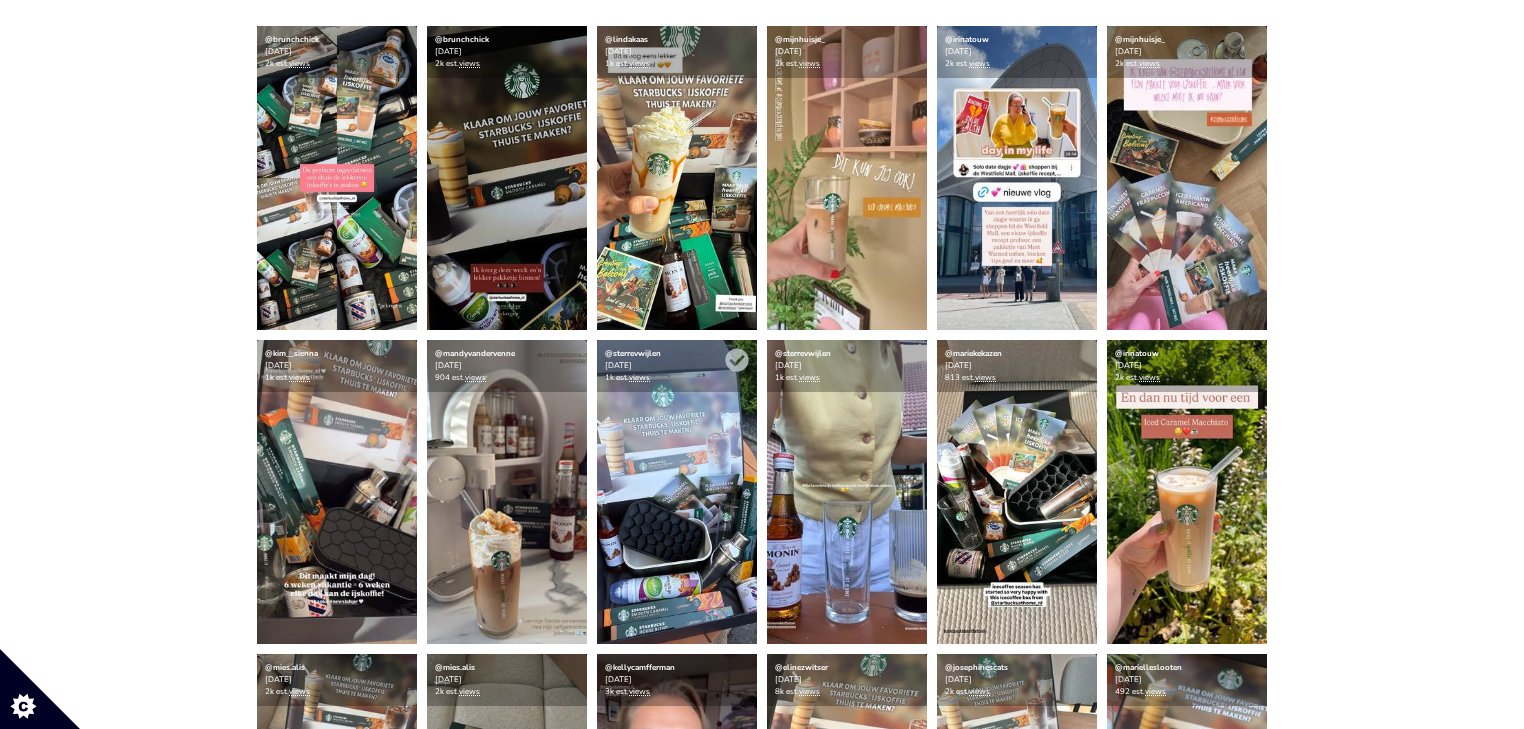 click at bounding box center (677, 492) 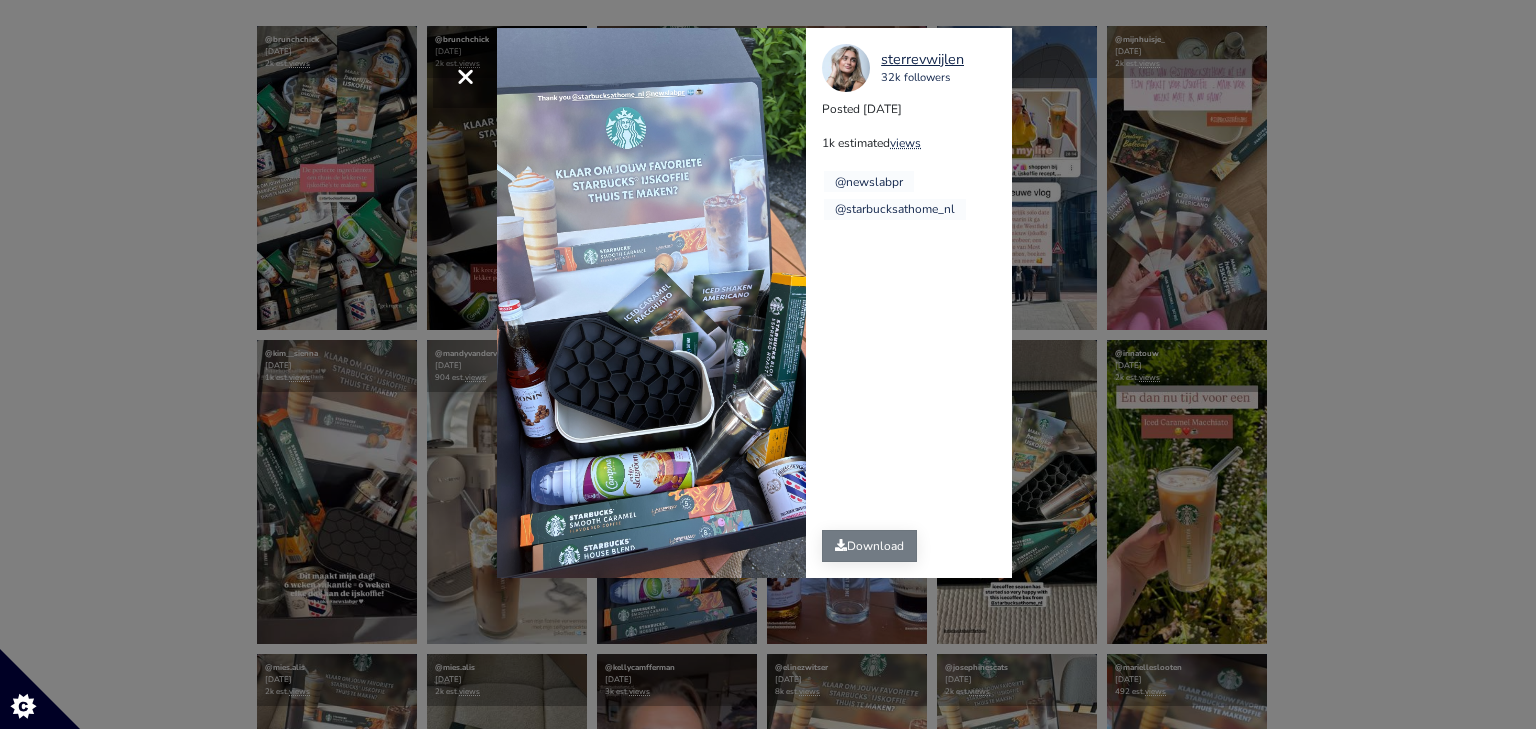 click on "Download" at bounding box center [869, 546] 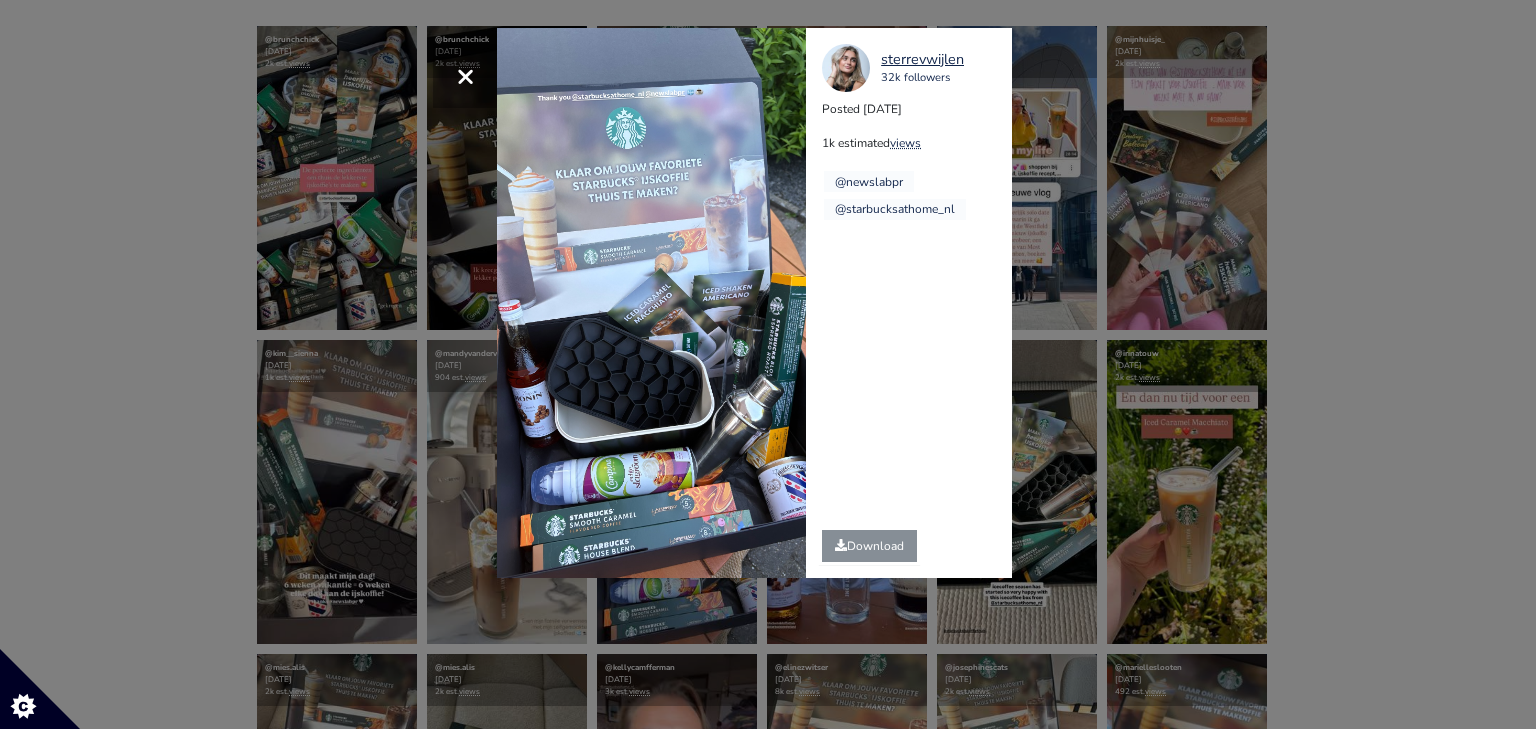 click on "×
sterrevwijlen
32k followers
Posted 2025-07-17
1k
estimated
views
@newslabpr" at bounding box center [768, 364] 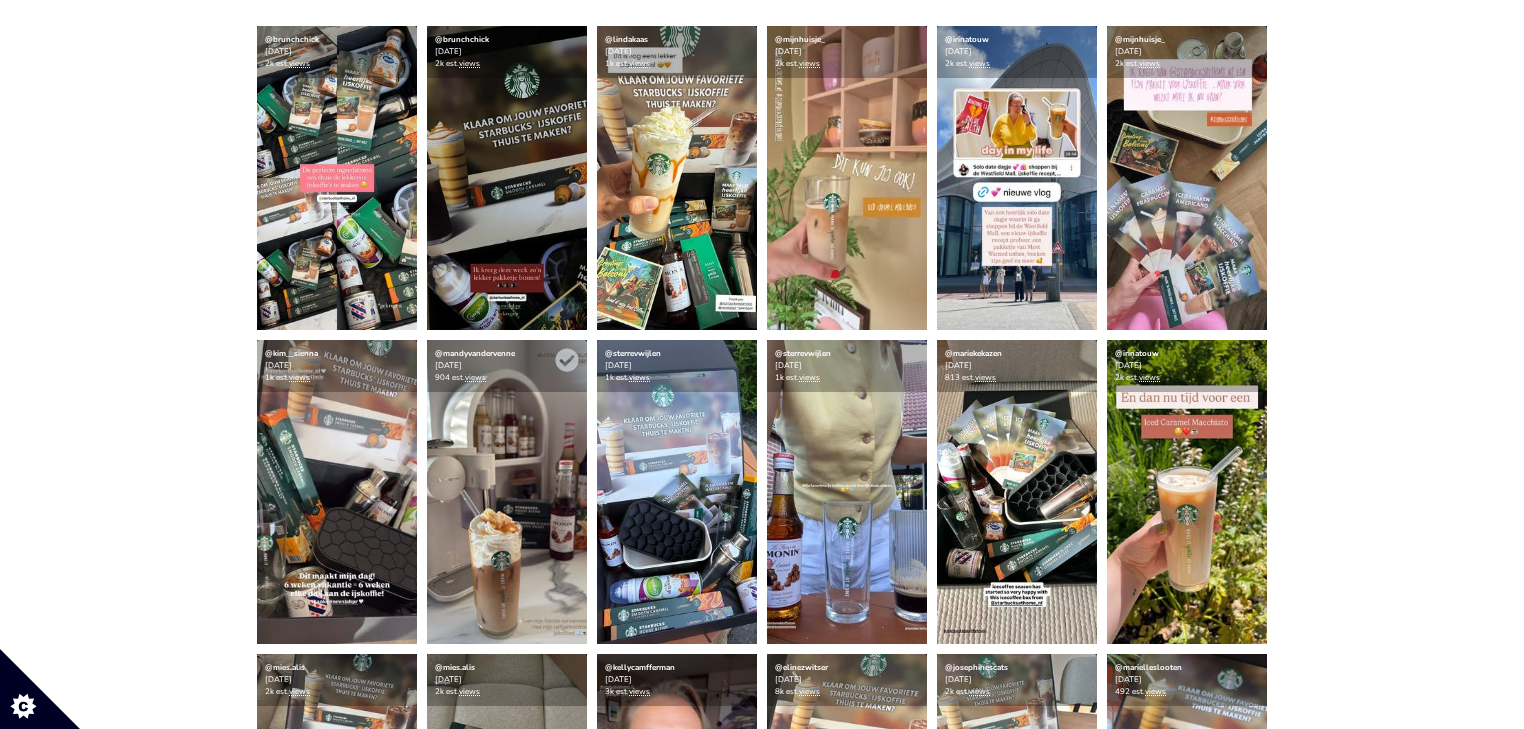 click at bounding box center [507, 492] 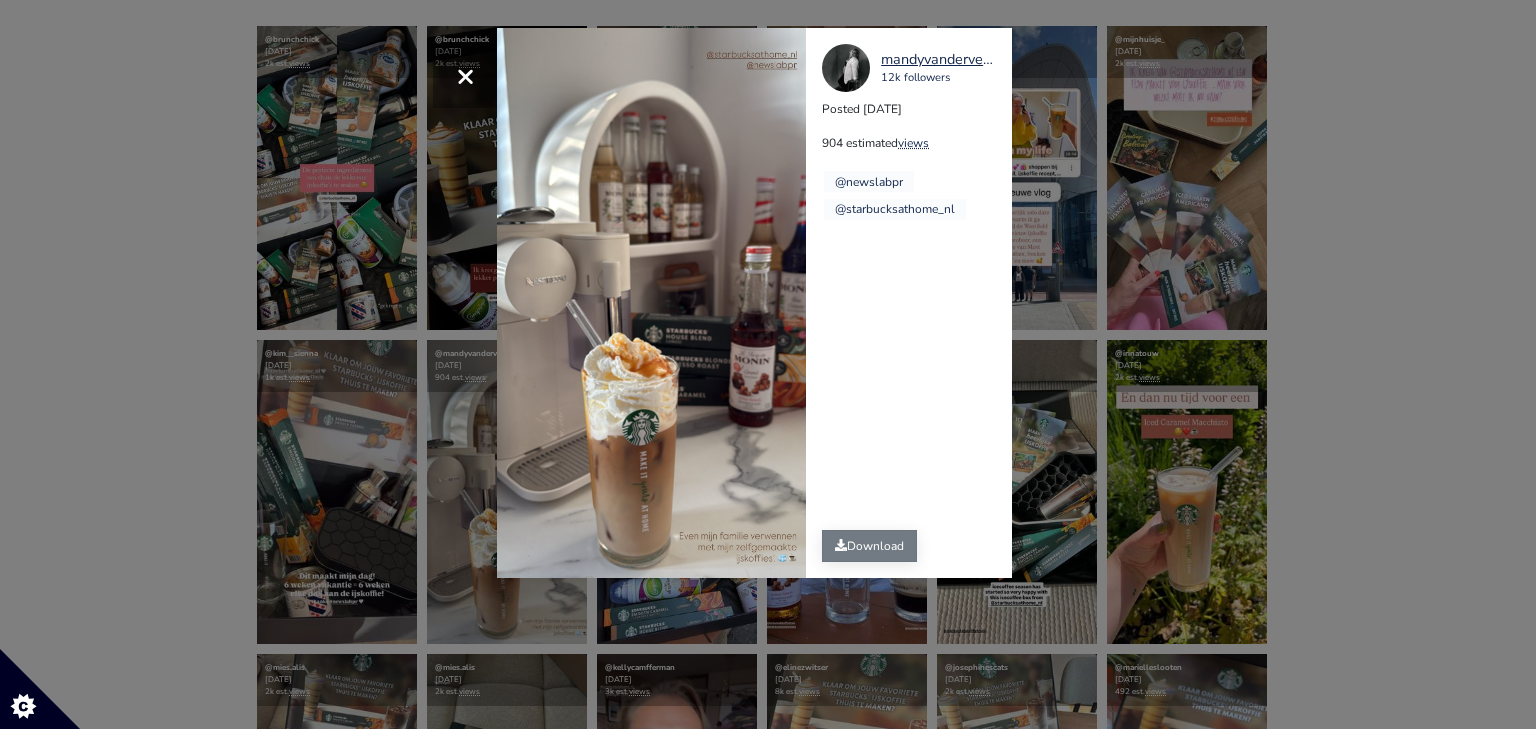 click on "Download" at bounding box center [869, 546] 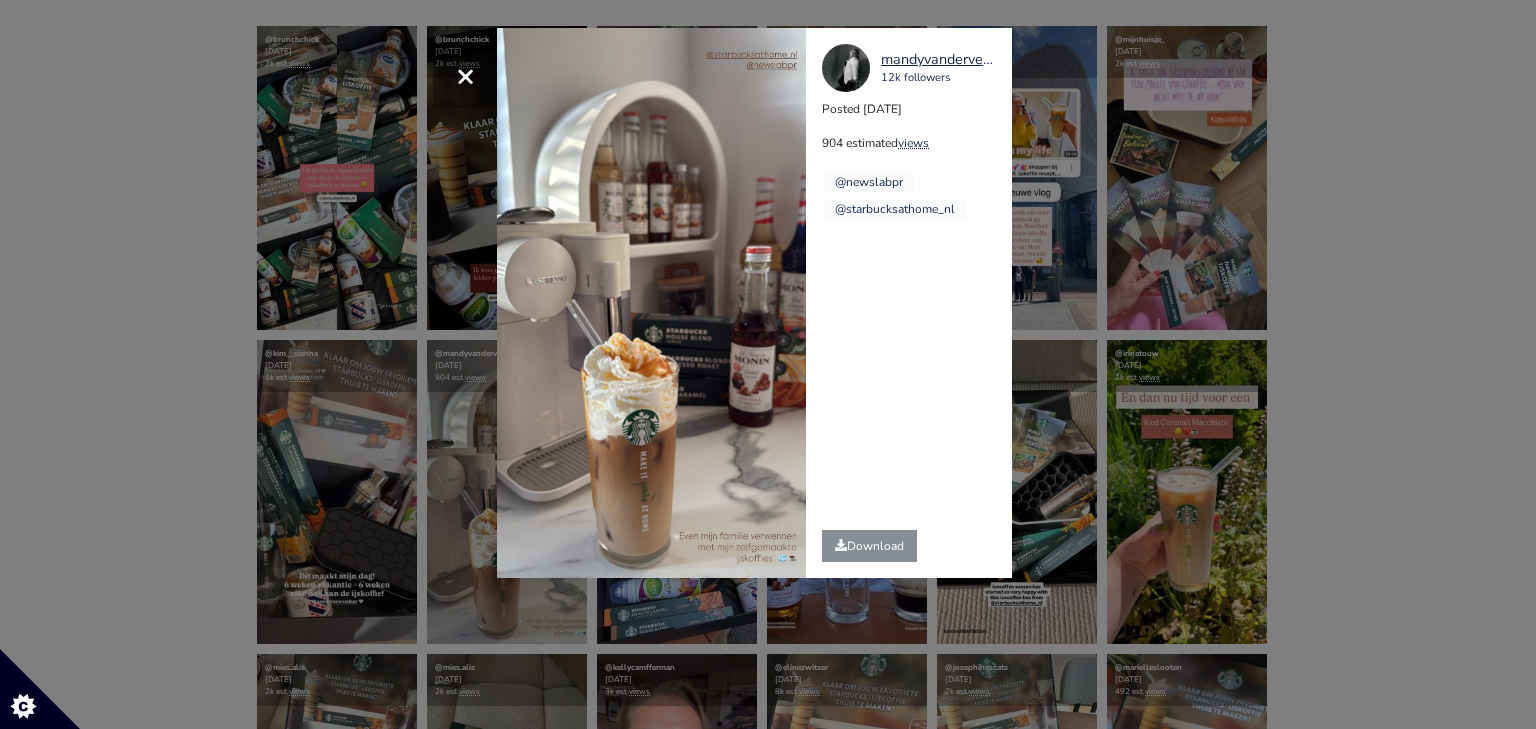 click on "×
mandyvandervenne
12k followers
Posted 2025-07-18
904
estimated
views
@newslabpr @starbucksathome_nl" at bounding box center (768, 364) 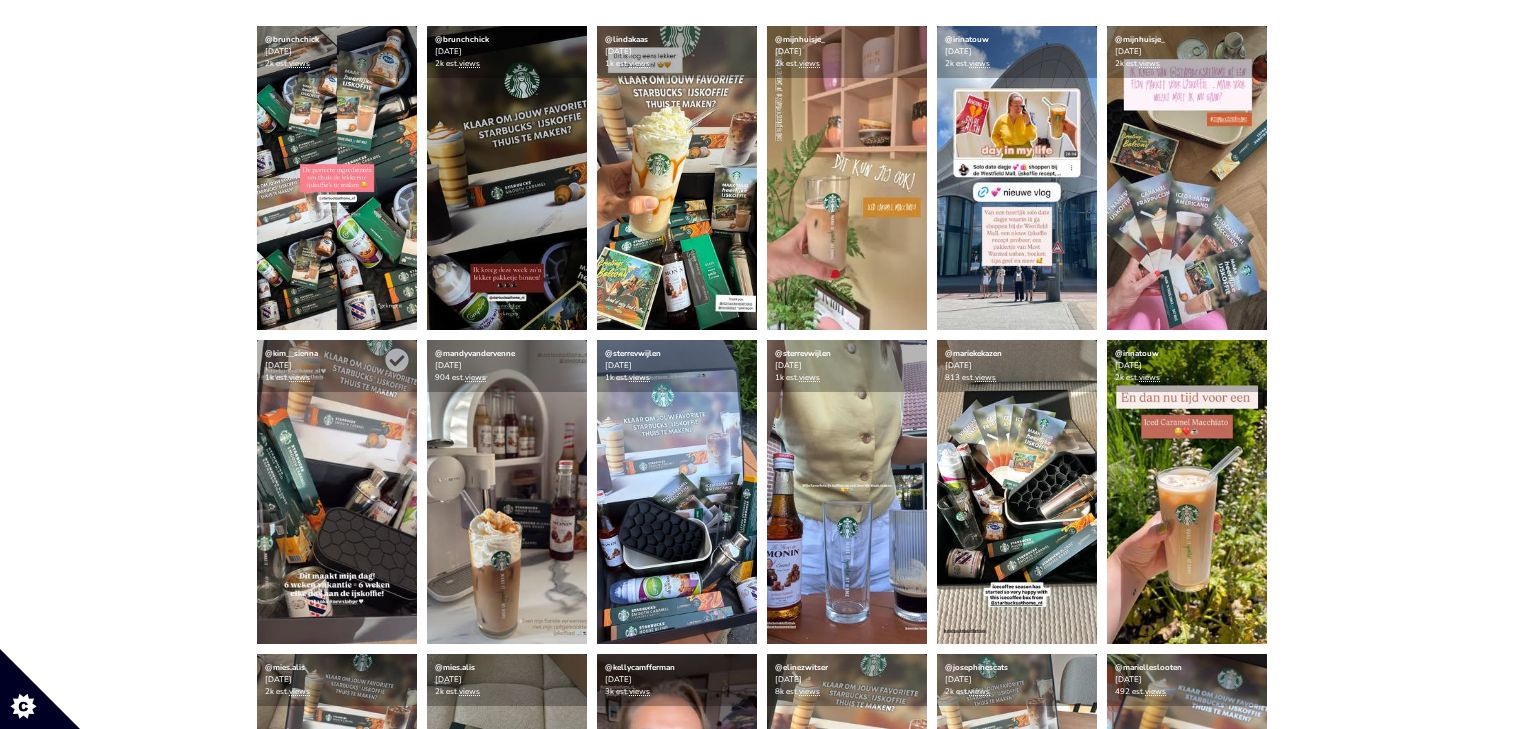 click at bounding box center [337, 492] 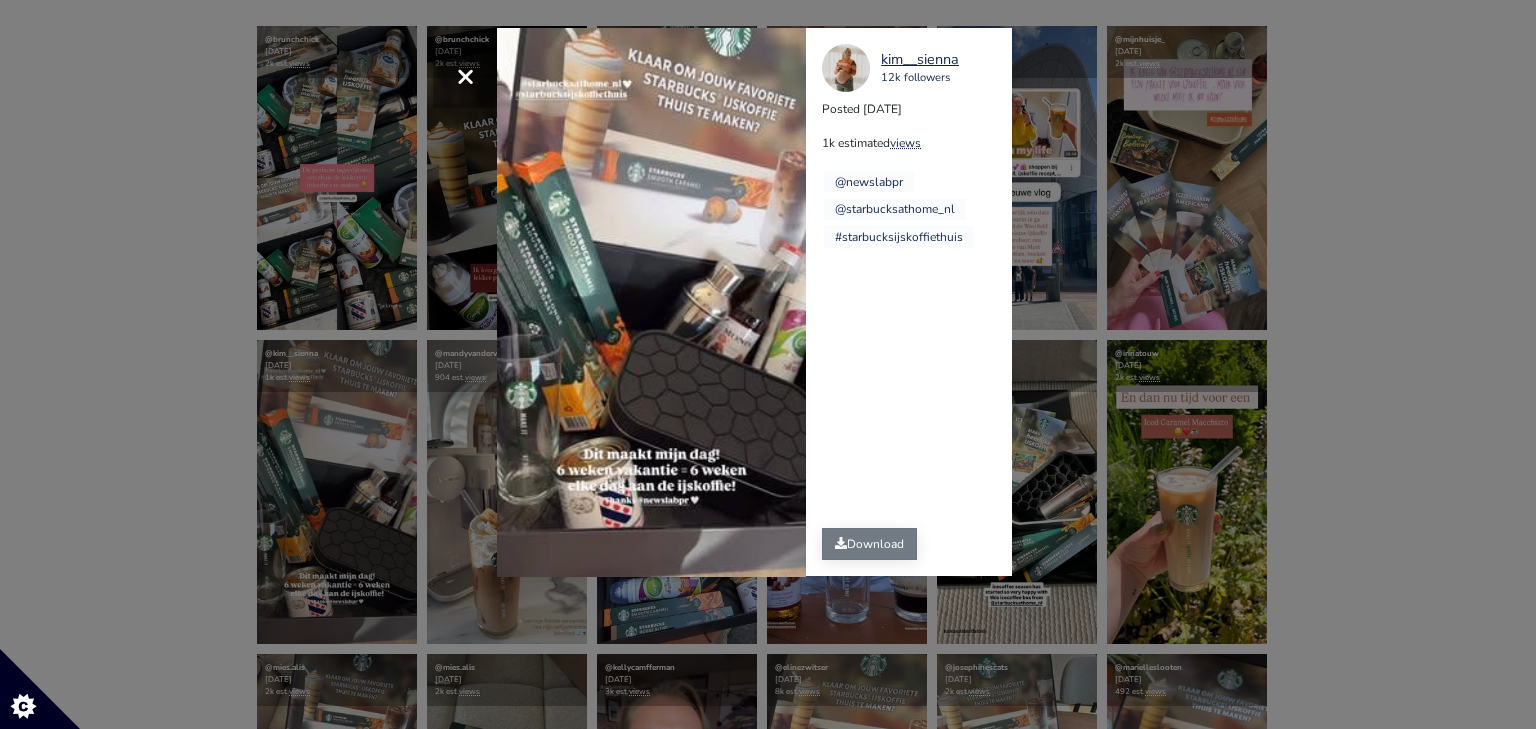 click on "Download" at bounding box center [869, 544] 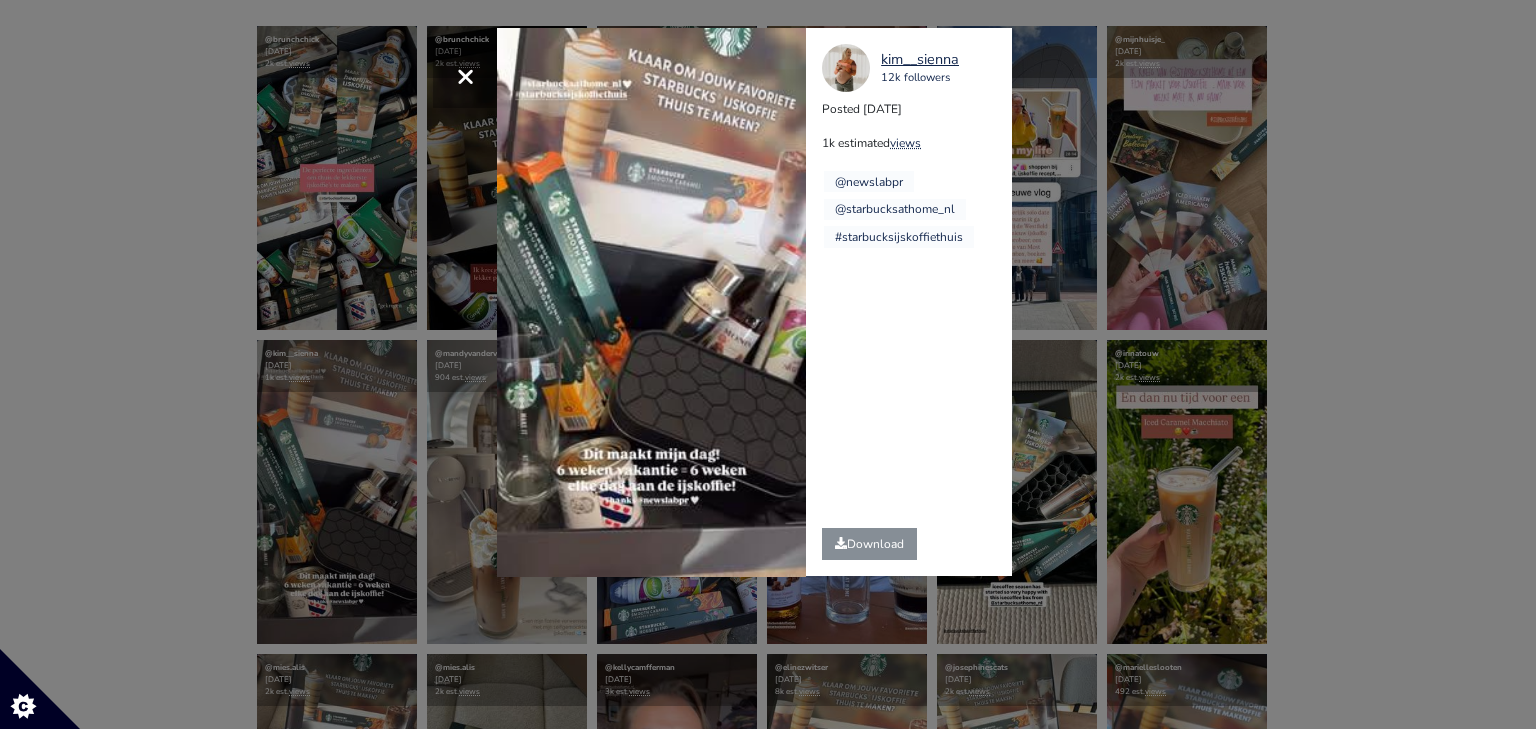 click on "×
Your browser does not support HTML5 video.
kim__sienna
12k followers
Posted 2025-07-19
1k
estimated
views
@newslabpr" at bounding box center (768, 364) 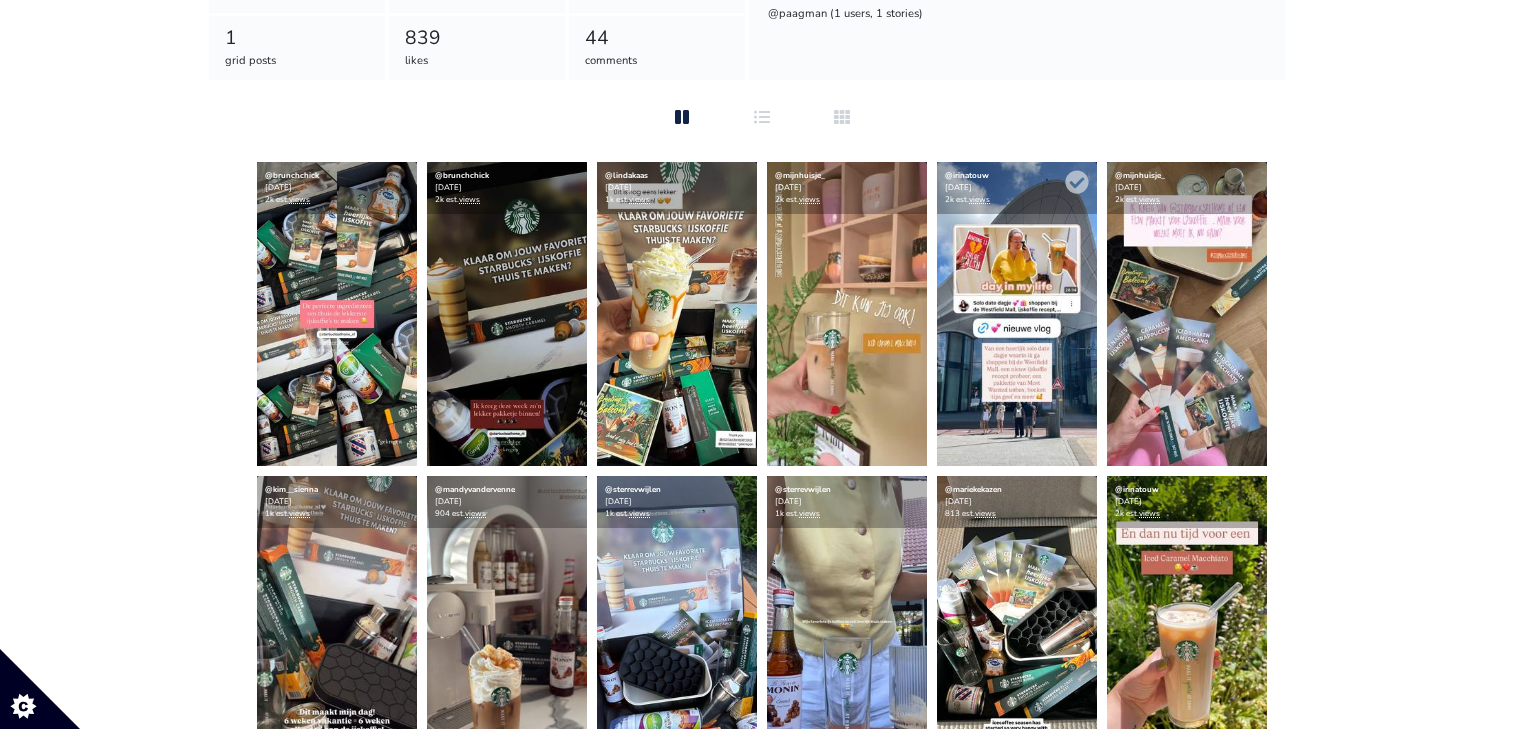 scroll, scrollTop: 435, scrollLeft: 0, axis: vertical 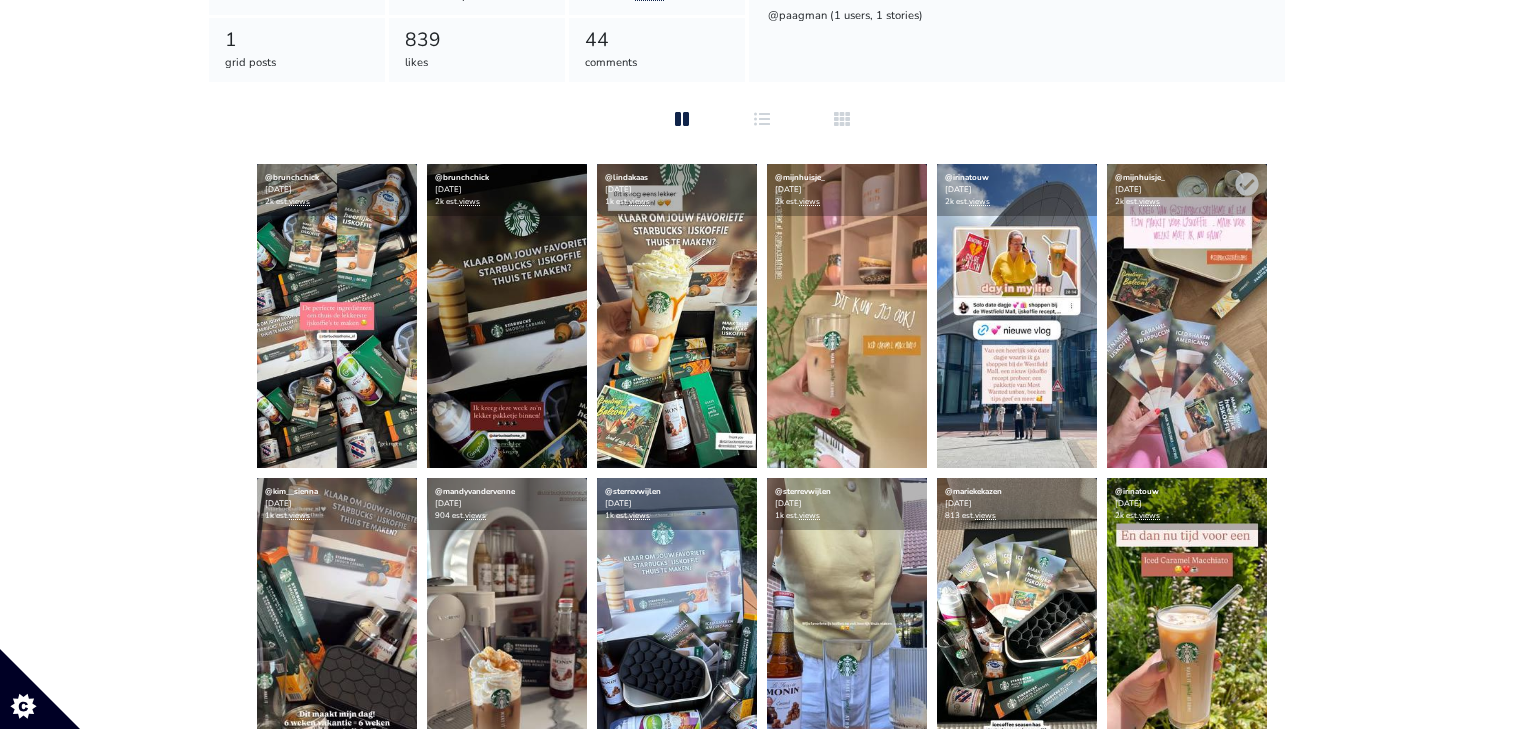 click at bounding box center [1187, 316] 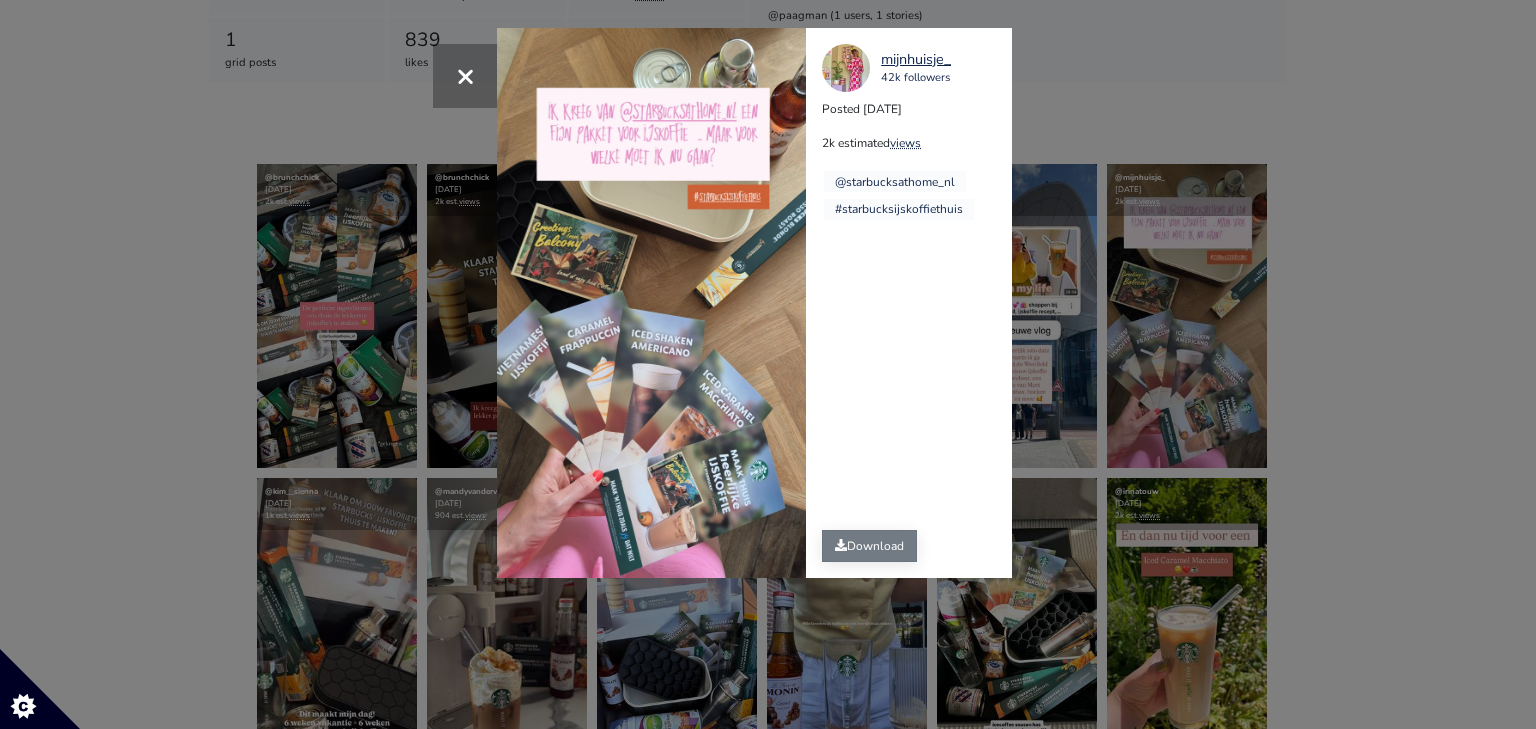 click on "Download" at bounding box center [869, 546] 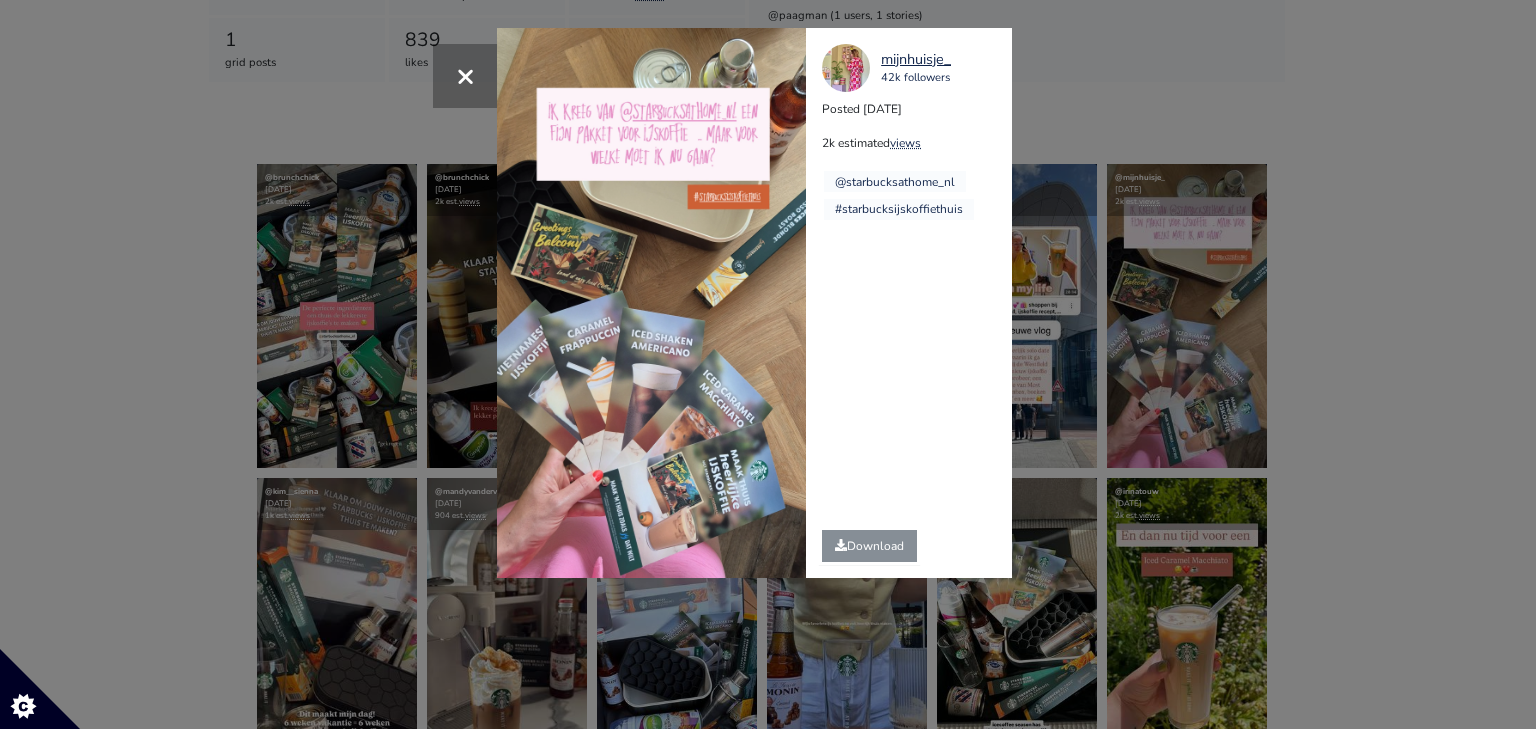 click on "×
mijnhuisje_
42k followers
Posted 2025-07-20
2k
estimated
views
@starbucksathome_nl" at bounding box center (768, 364) 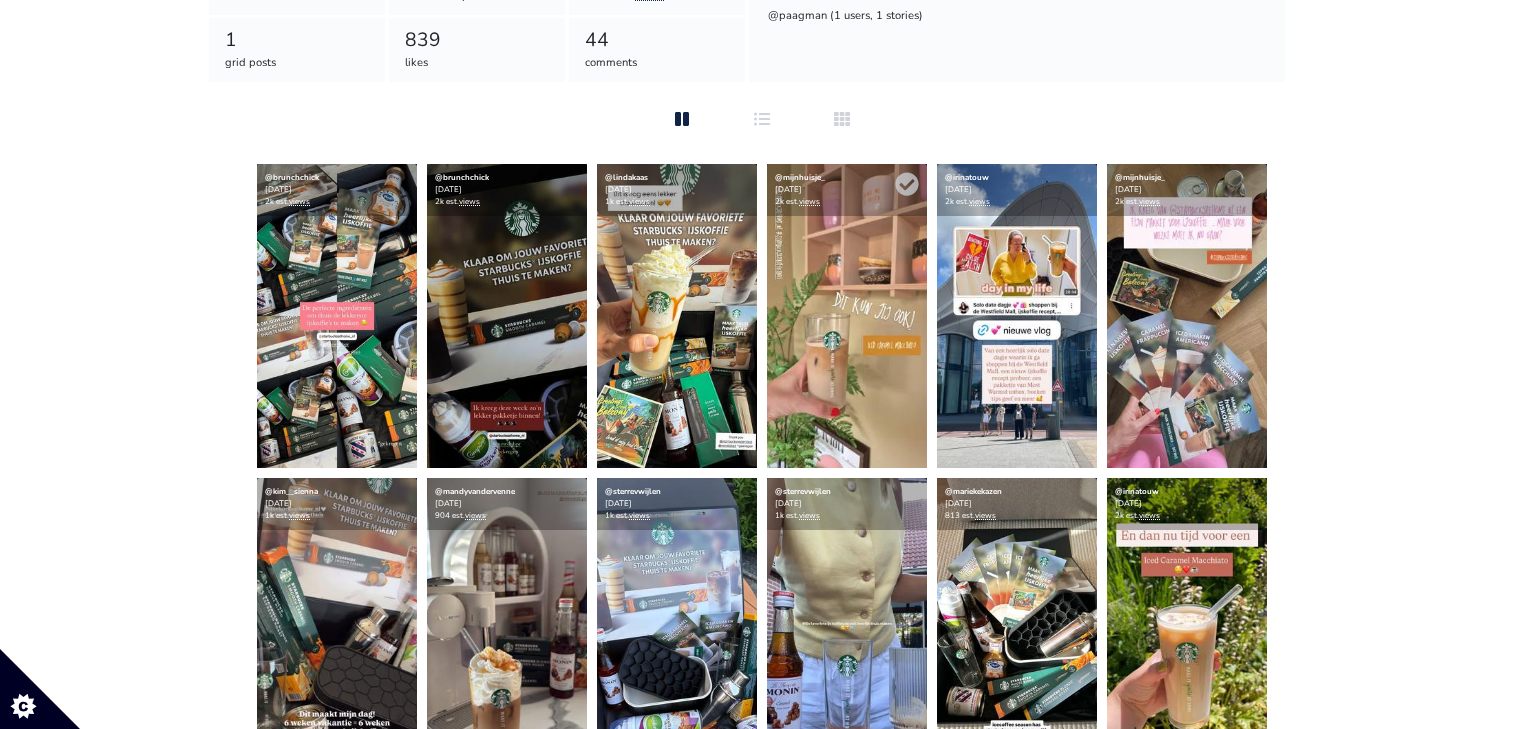 click at bounding box center [847, 316] 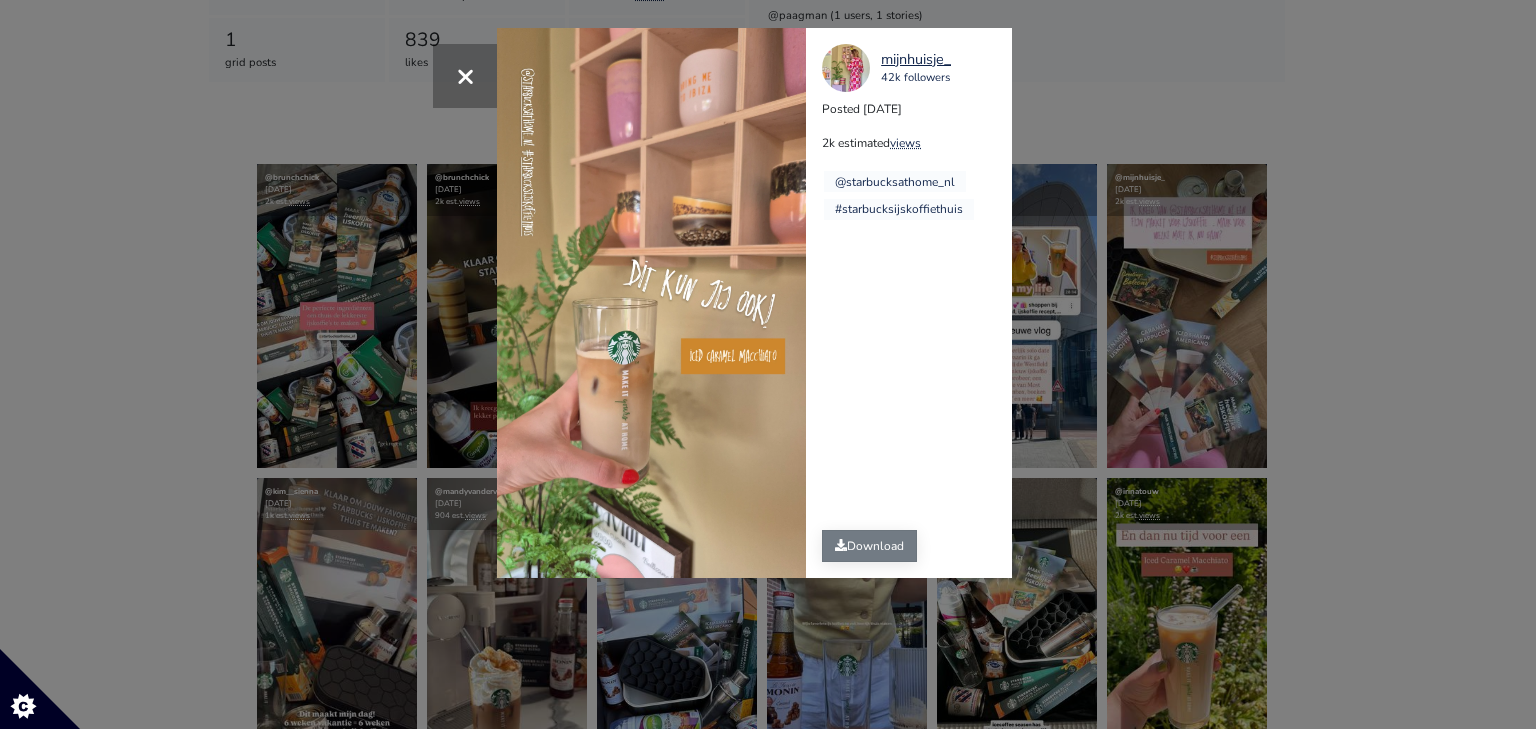 click on "Download" at bounding box center (869, 546) 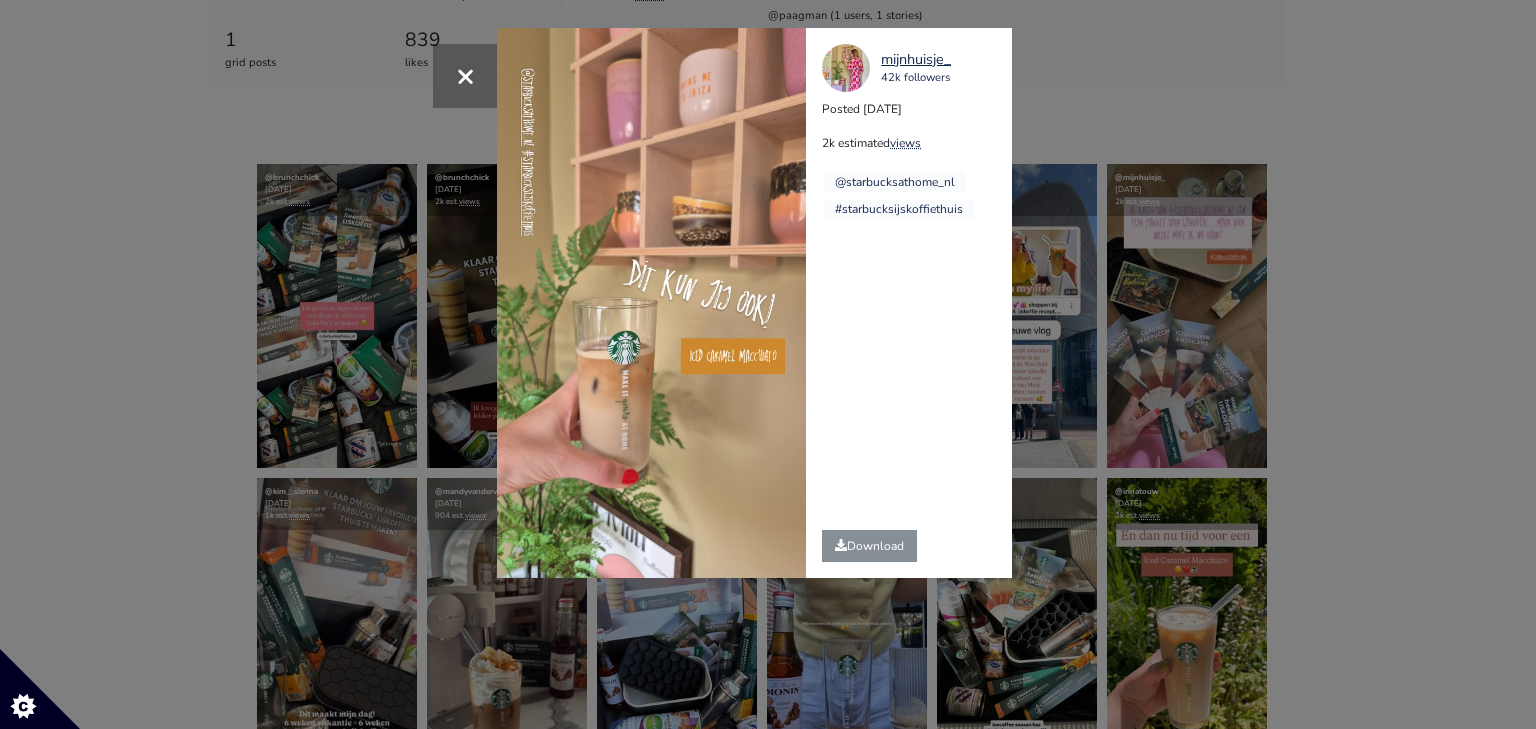 click on "×
mijnhuisje_
42k followers
Posted 2025-07-20
2k
estimated
views
@starbucksathome_nl" at bounding box center (768, 364) 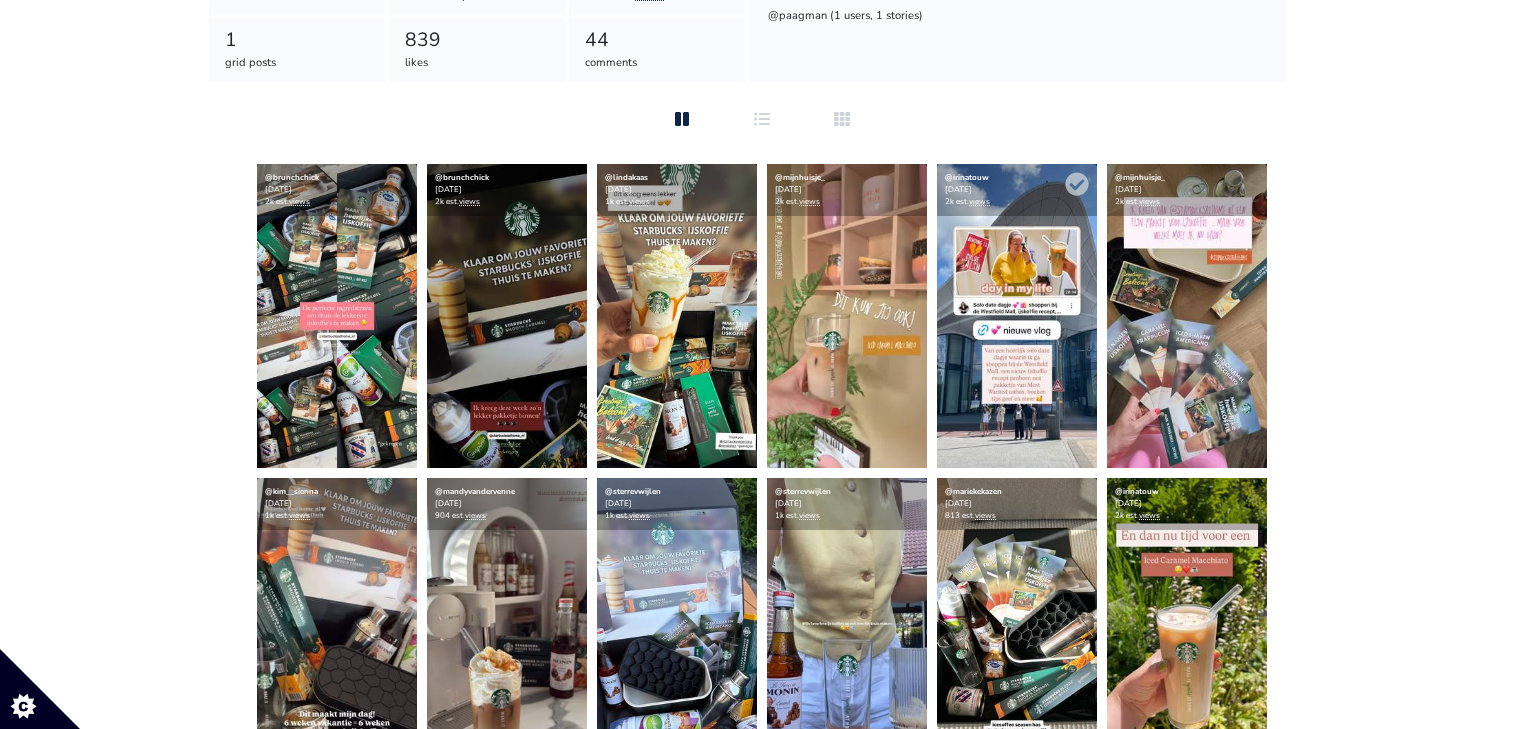 click at bounding box center [1017, 316] 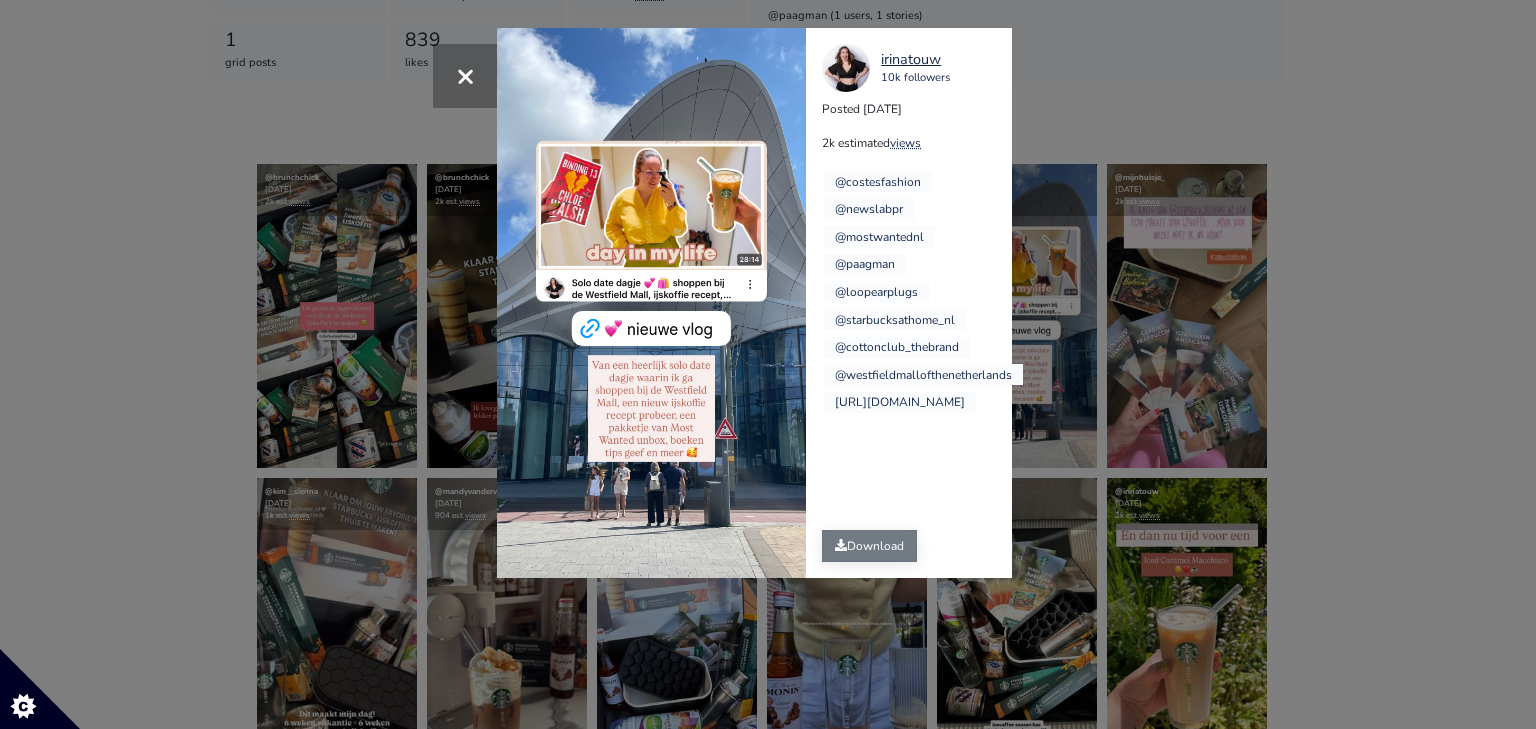 click on "Download" at bounding box center [869, 546] 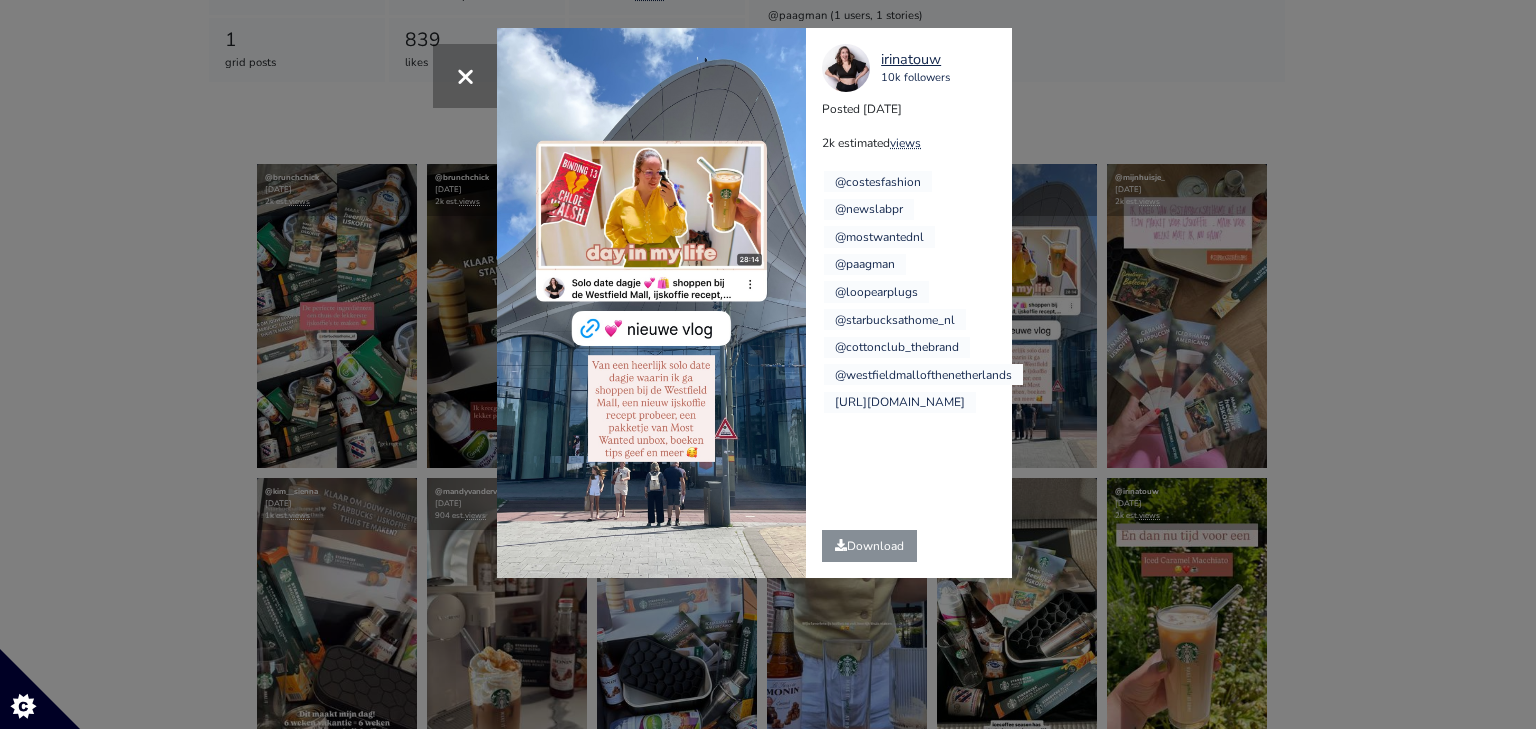 click on "×
irinatouw
10k followers
Posted 2025-07-20
2k
estimated
views
@costesfashion" at bounding box center (768, 364) 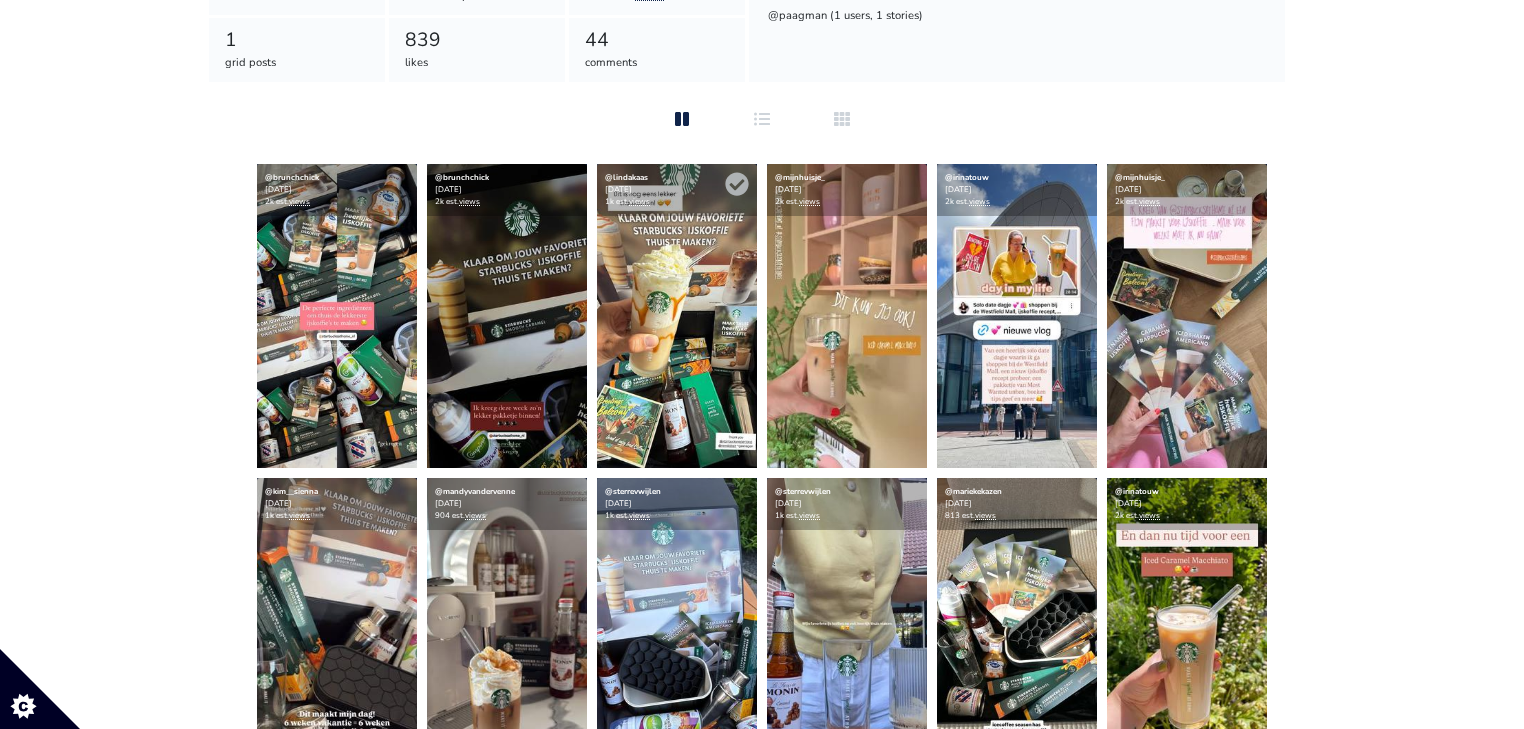 click at bounding box center [677, 316] 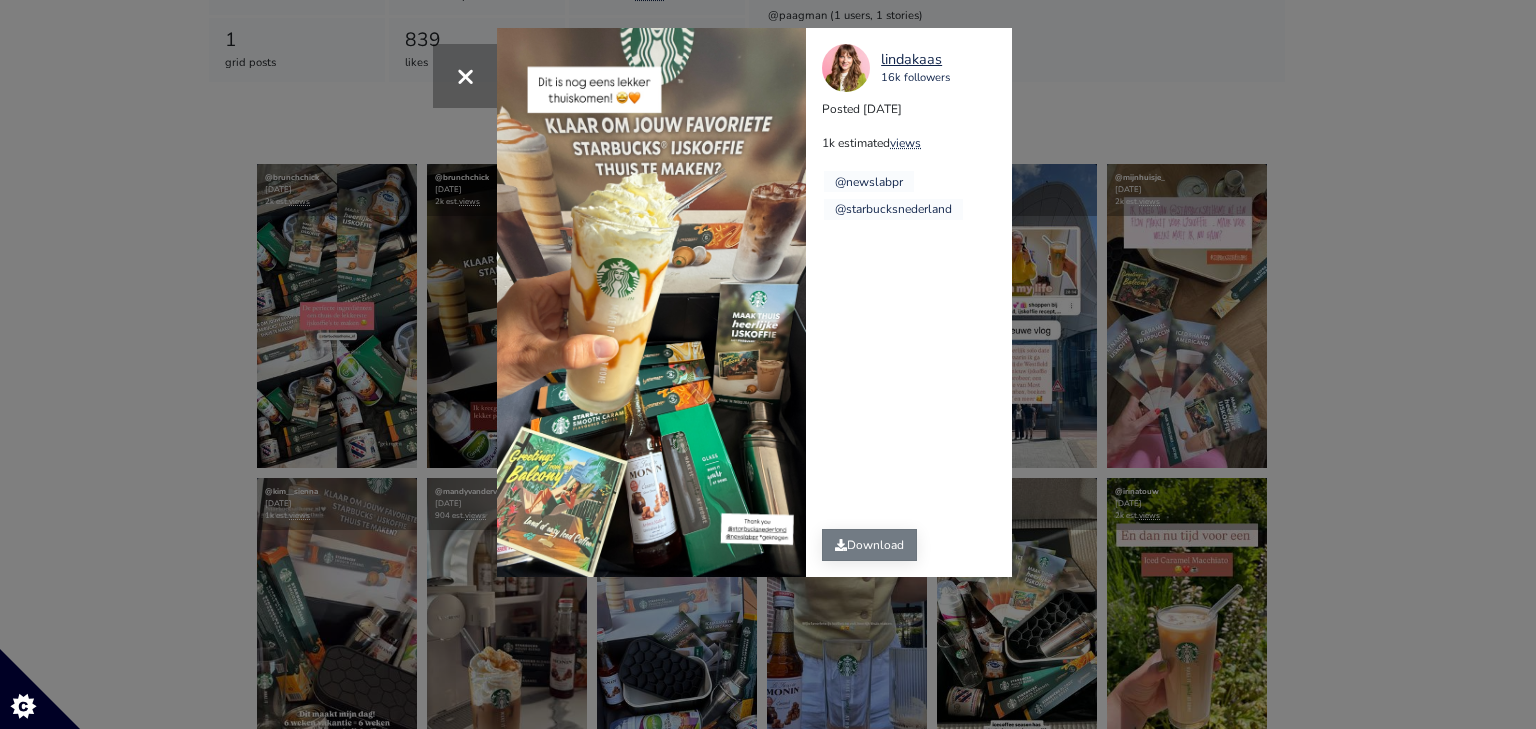 click on "Download" at bounding box center (869, 545) 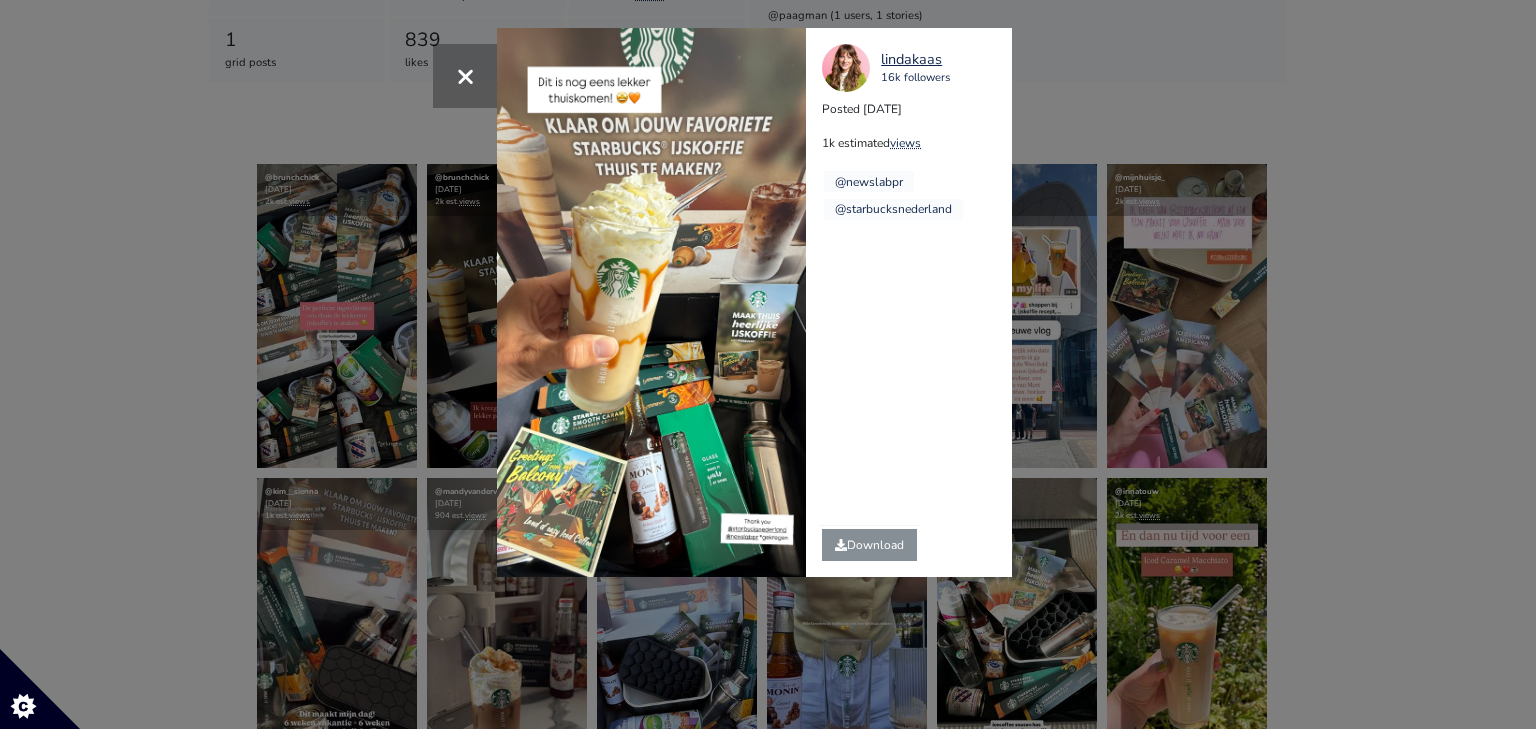 click on "×
lindakaas
16k followers
Posted 2025-07-21
1k
estimated
views
@newslabpr" at bounding box center (768, 364) 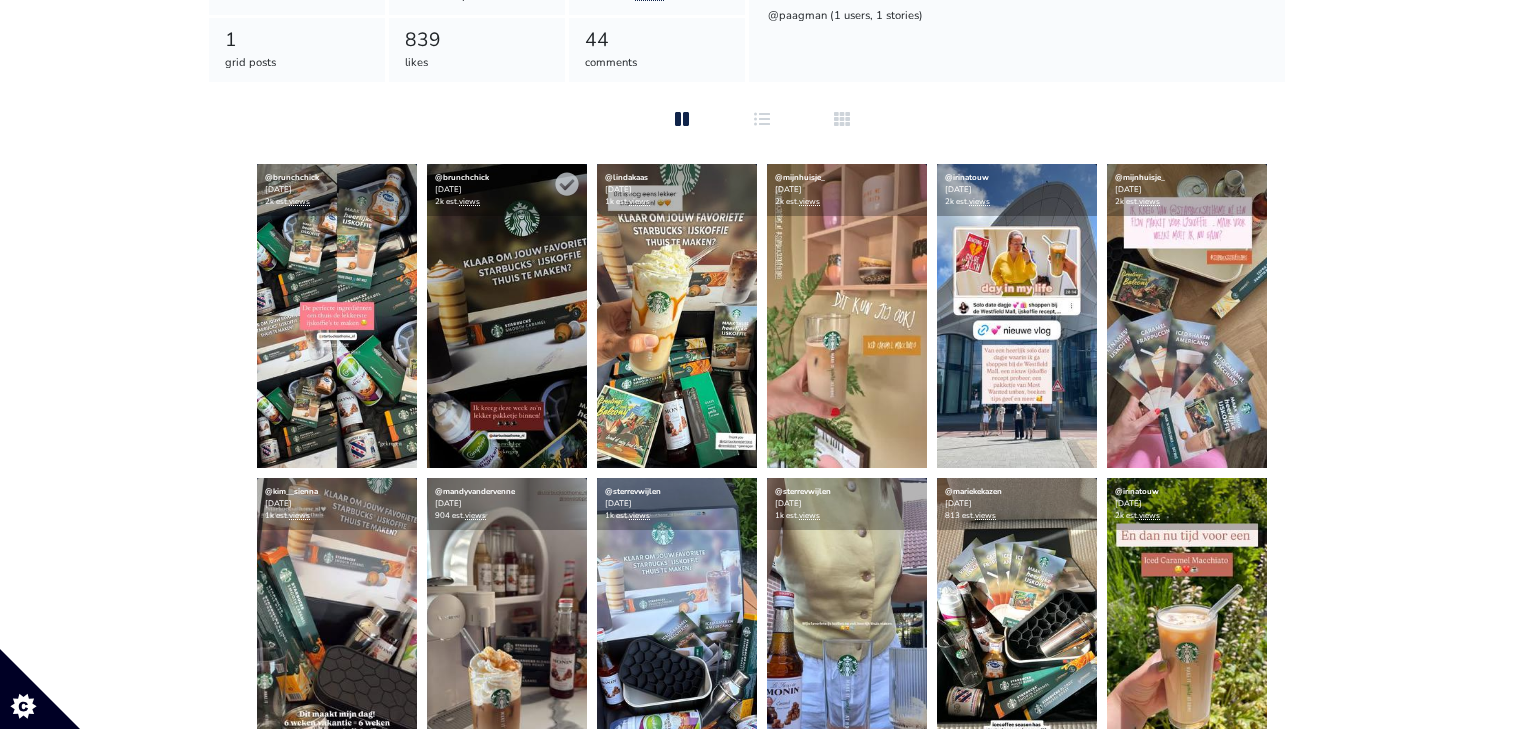 click at bounding box center (507, 316) 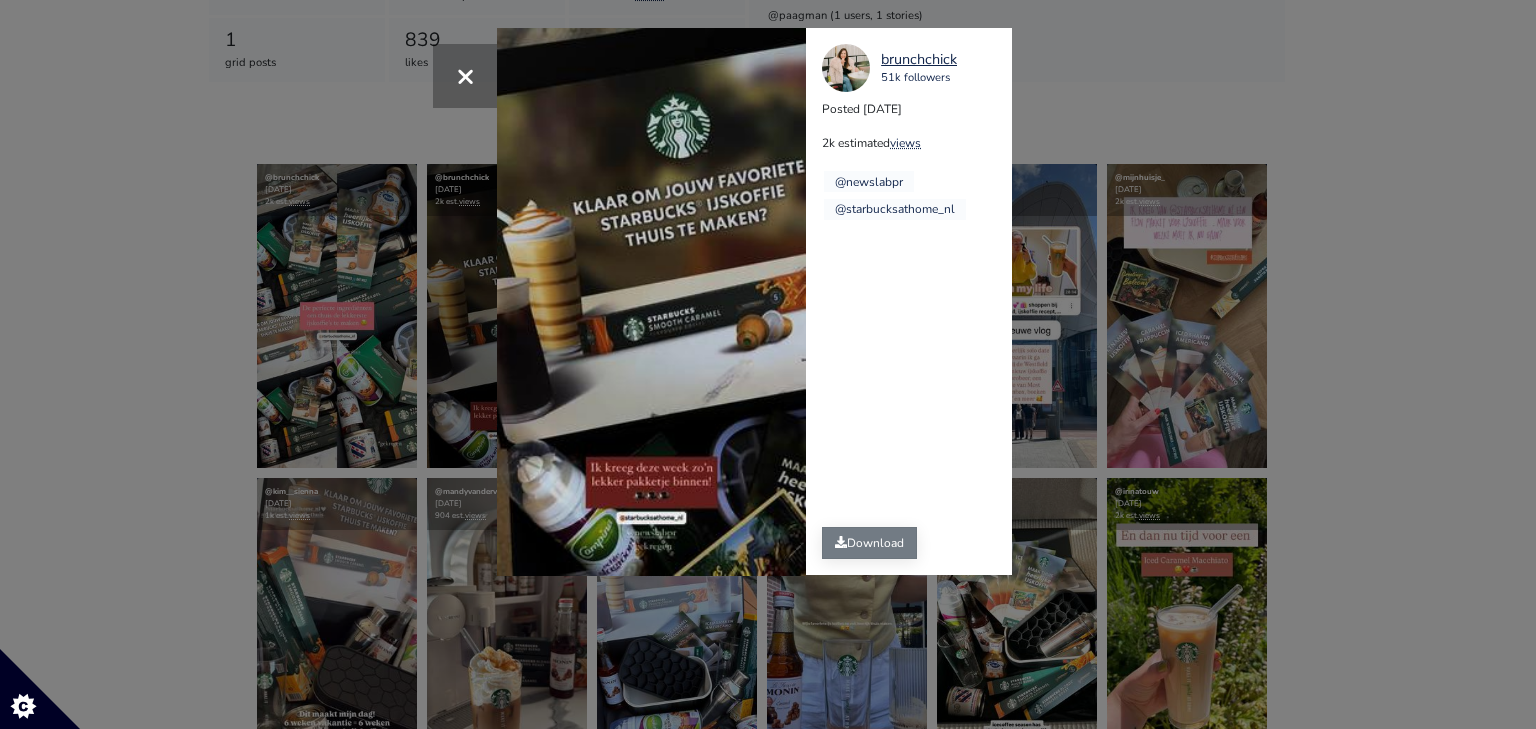 click on "Download" at bounding box center (869, 543) 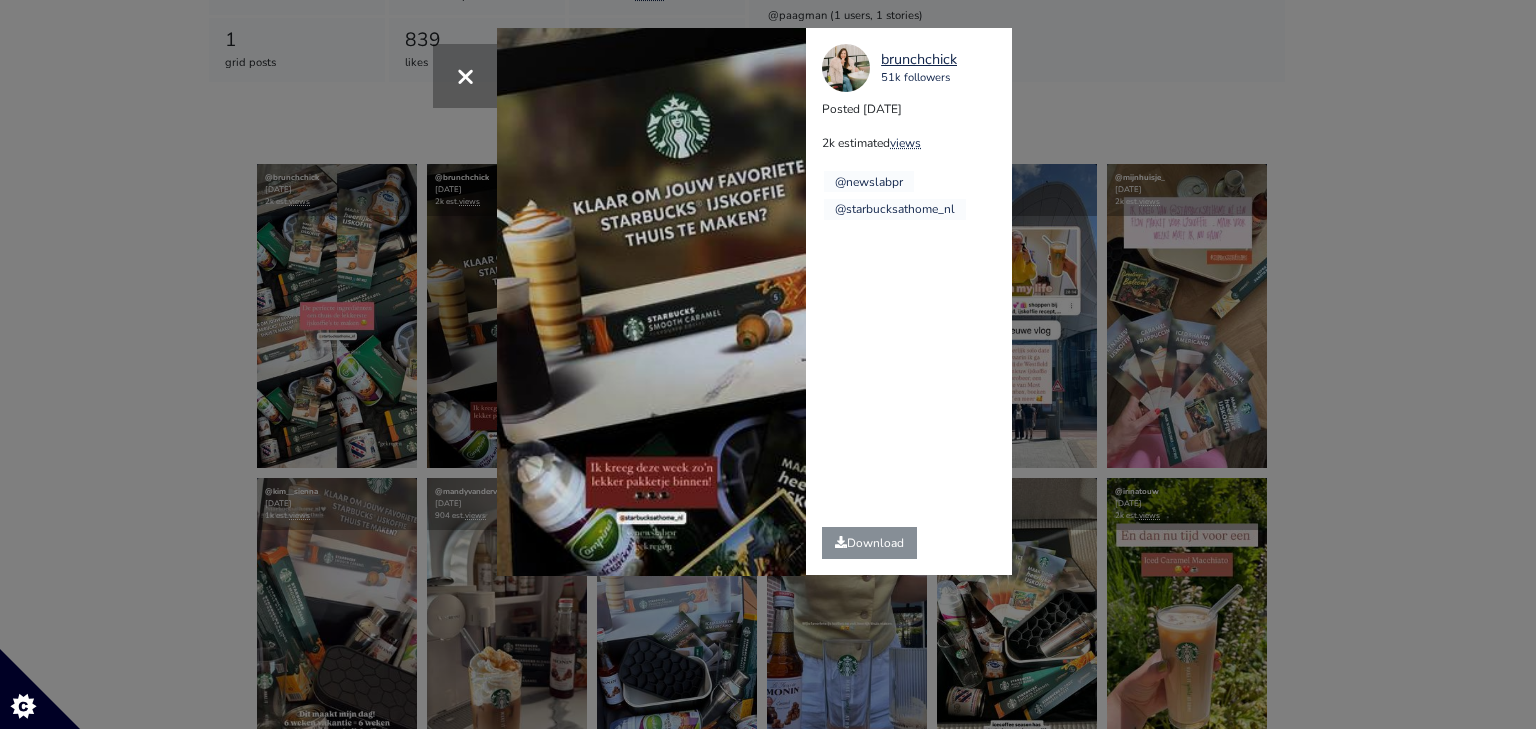 click on "×
Your browser does not support HTML5 video.
brunchchick
51k followers
Posted 2025-07-21
2k
estimated
views
@newslabpr" at bounding box center [768, 364] 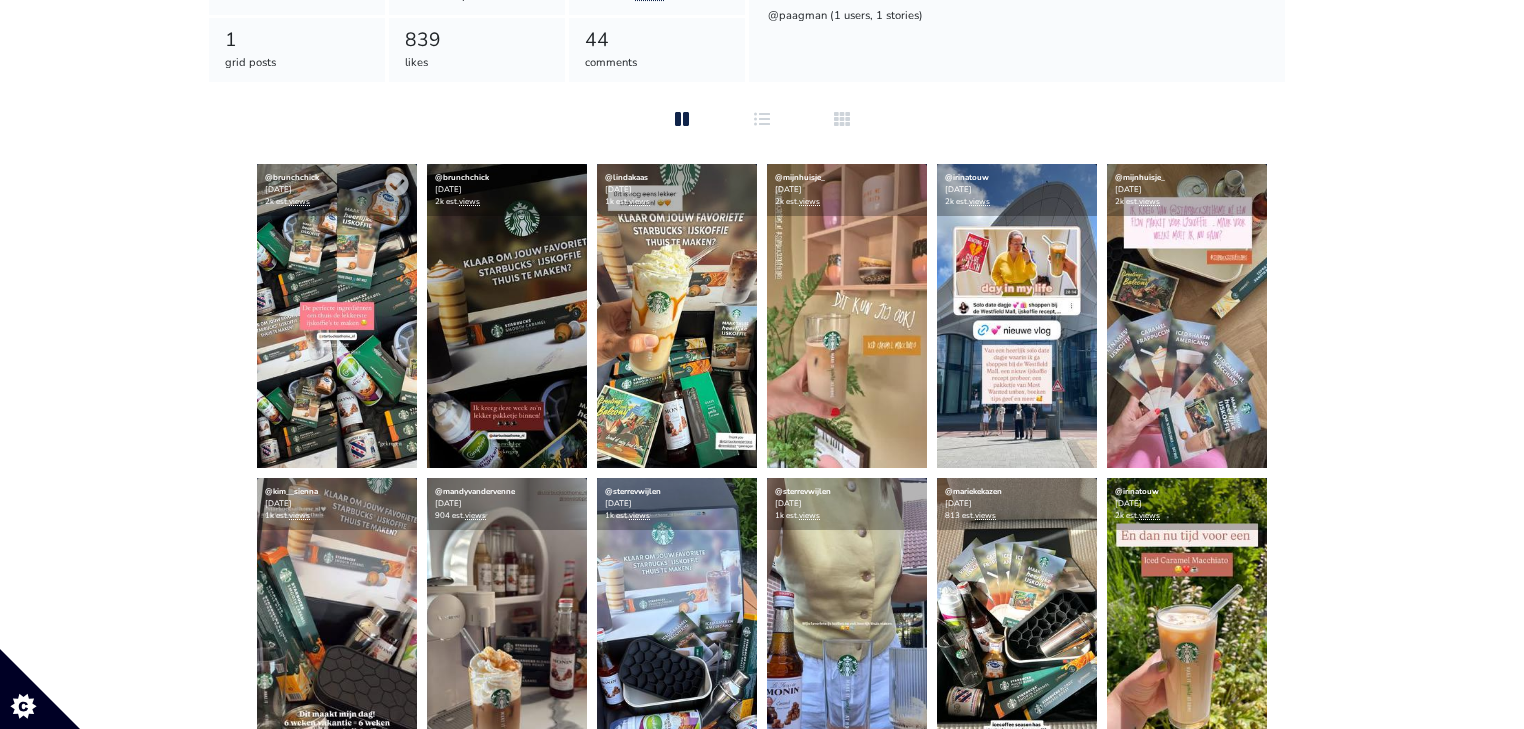 click at bounding box center [337, 316] 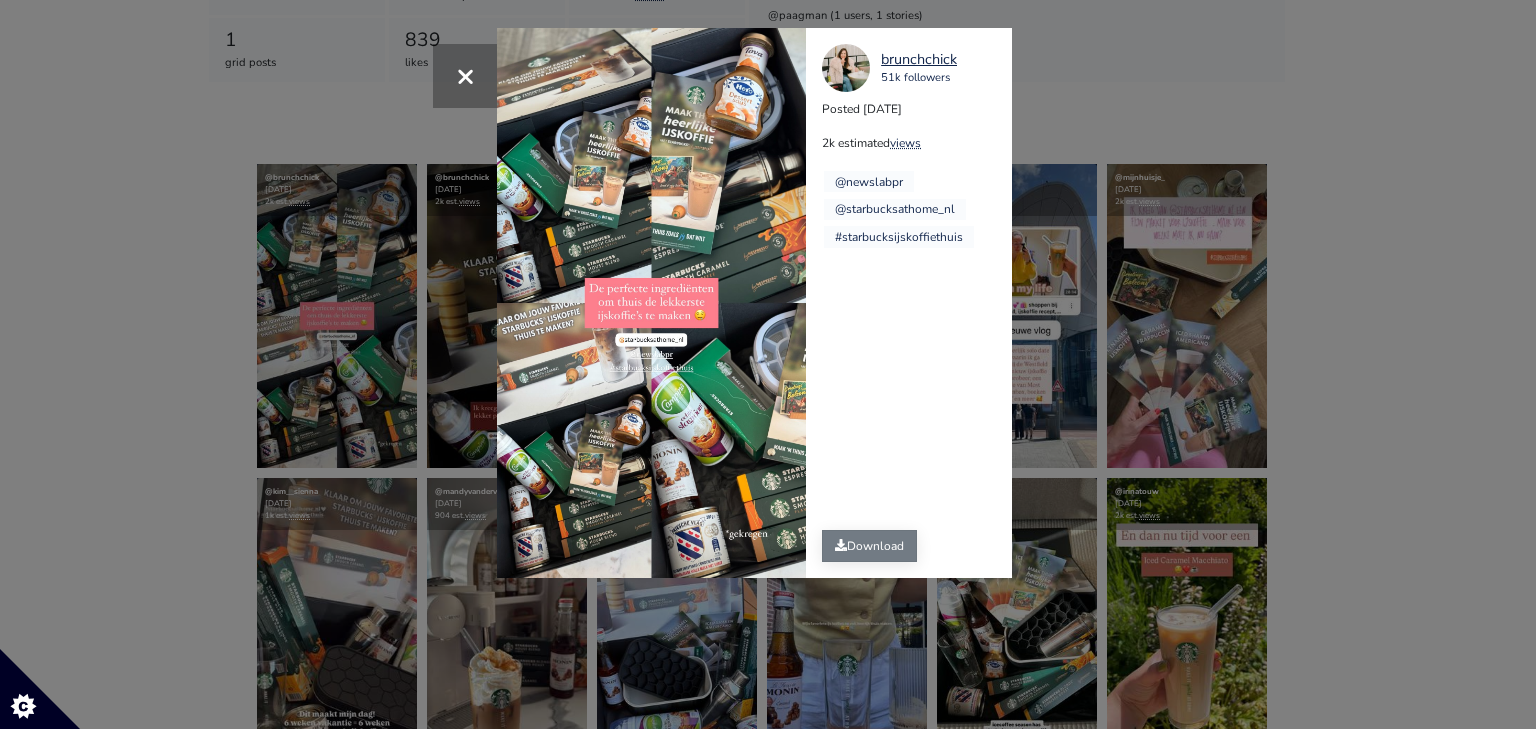 click on "Download" at bounding box center (869, 546) 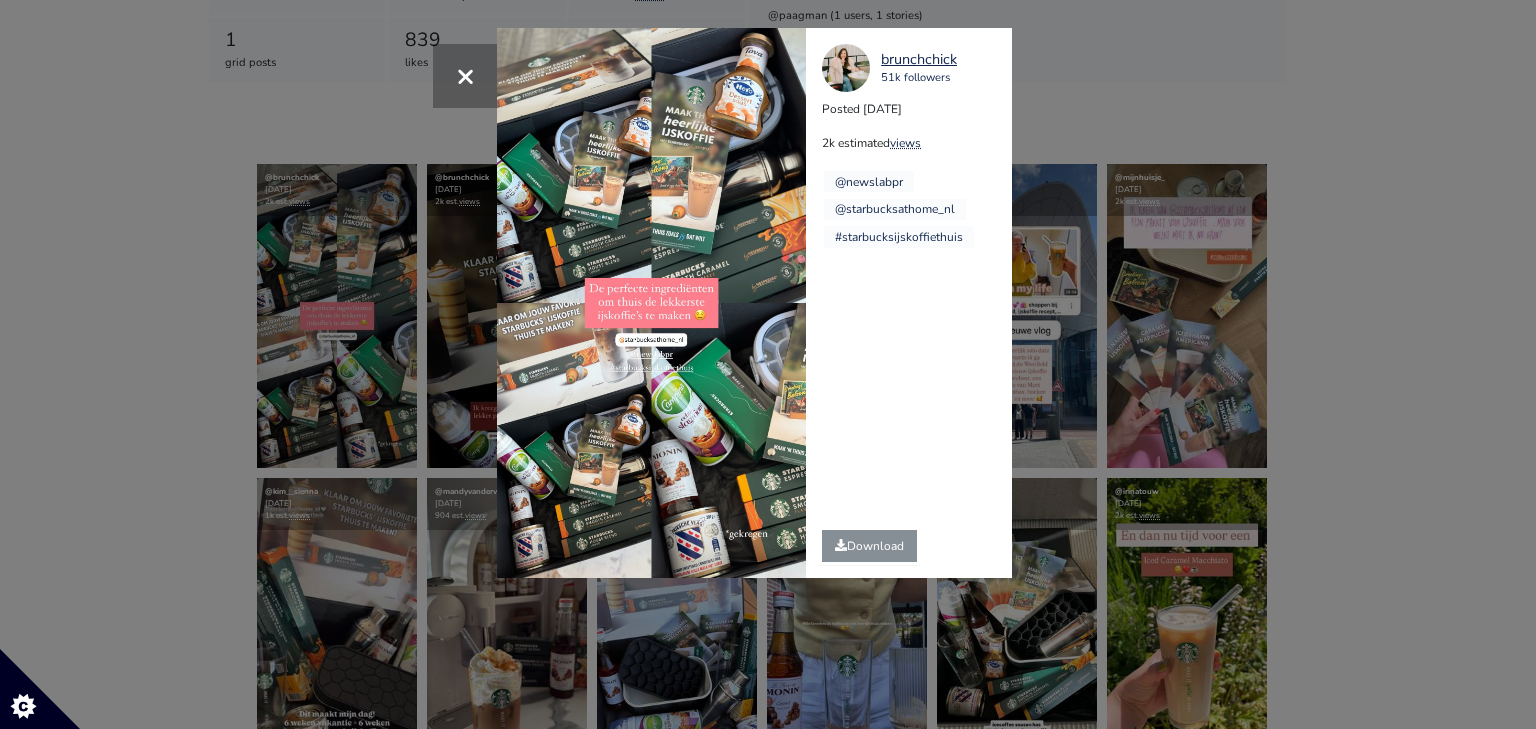 click on "×
brunchchick
51k followers
Posted 2025-07-21
2k
estimated
views
@newslabpr" at bounding box center (768, 364) 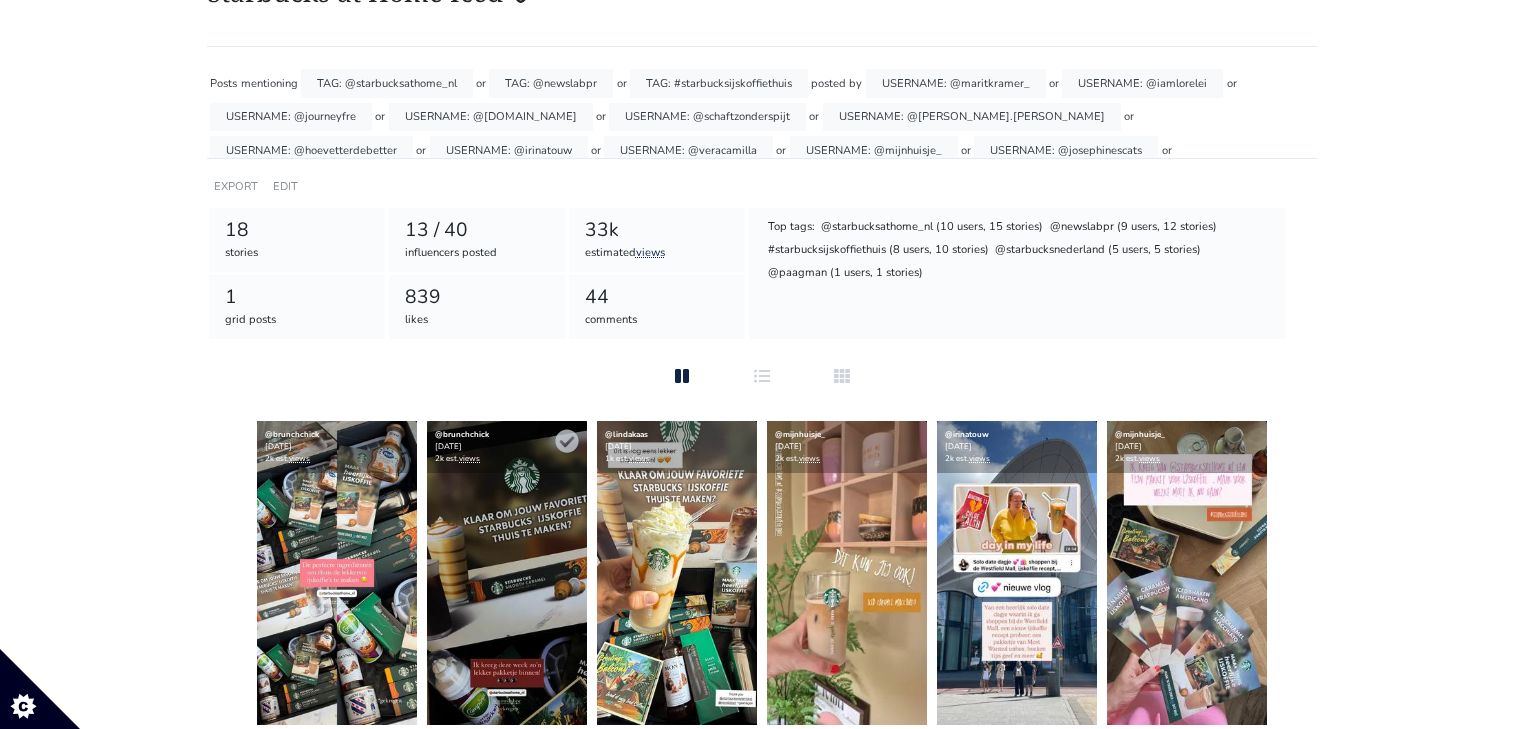scroll, scrollTop: 0, scrollLeft: 0, axis: both 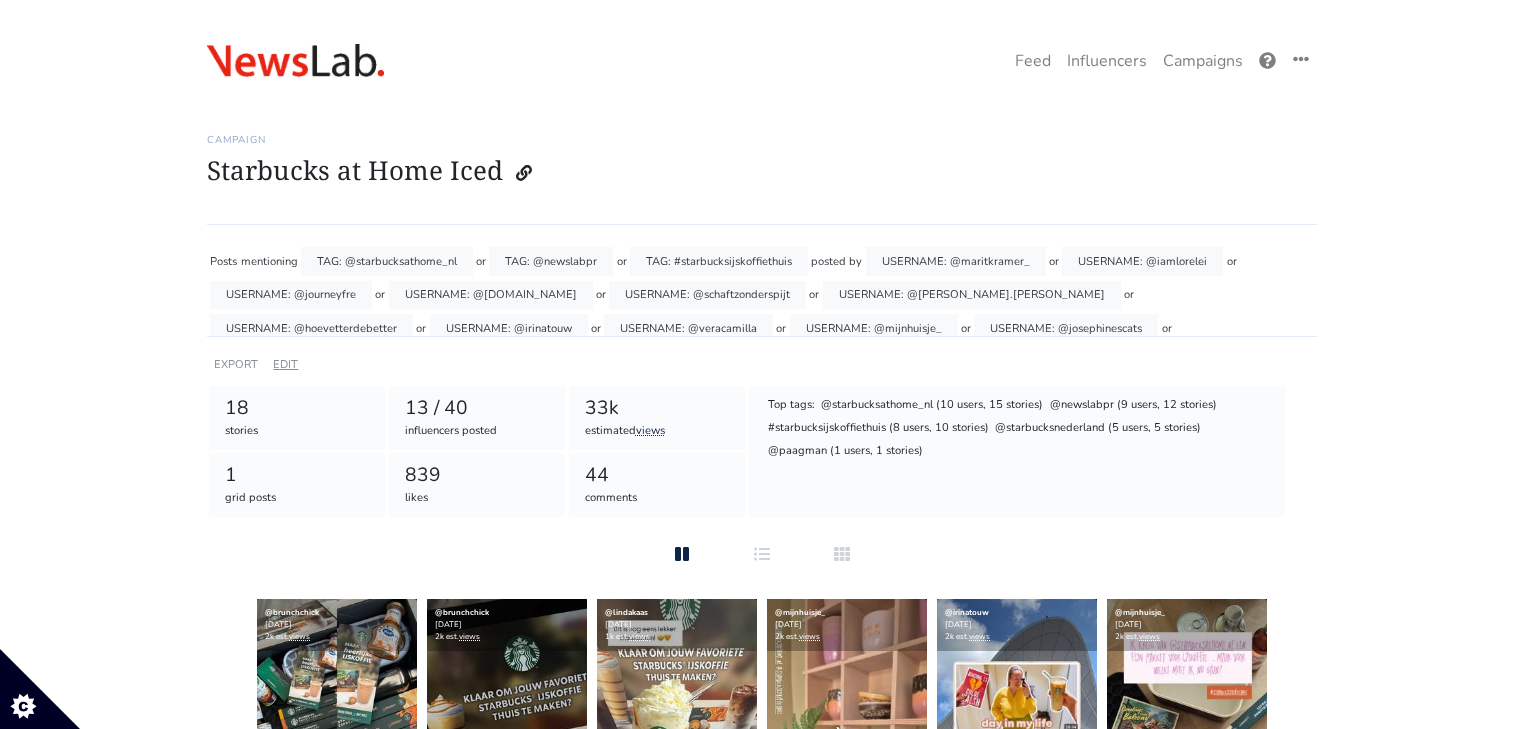 click on "EDIT" at bounding box center (285, 364) 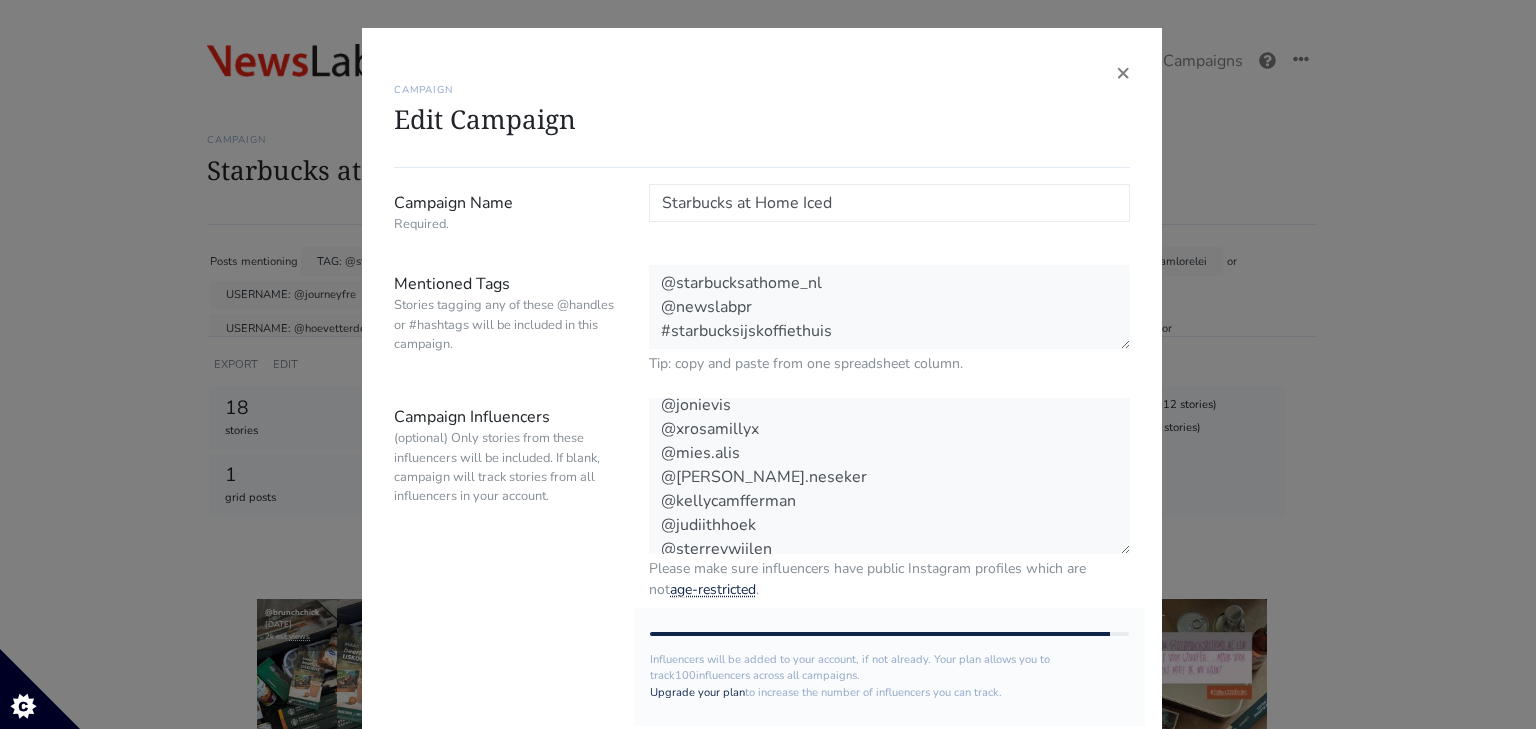 scroll, scrollTop: 816, scrollLeft: 0, axis: vertical 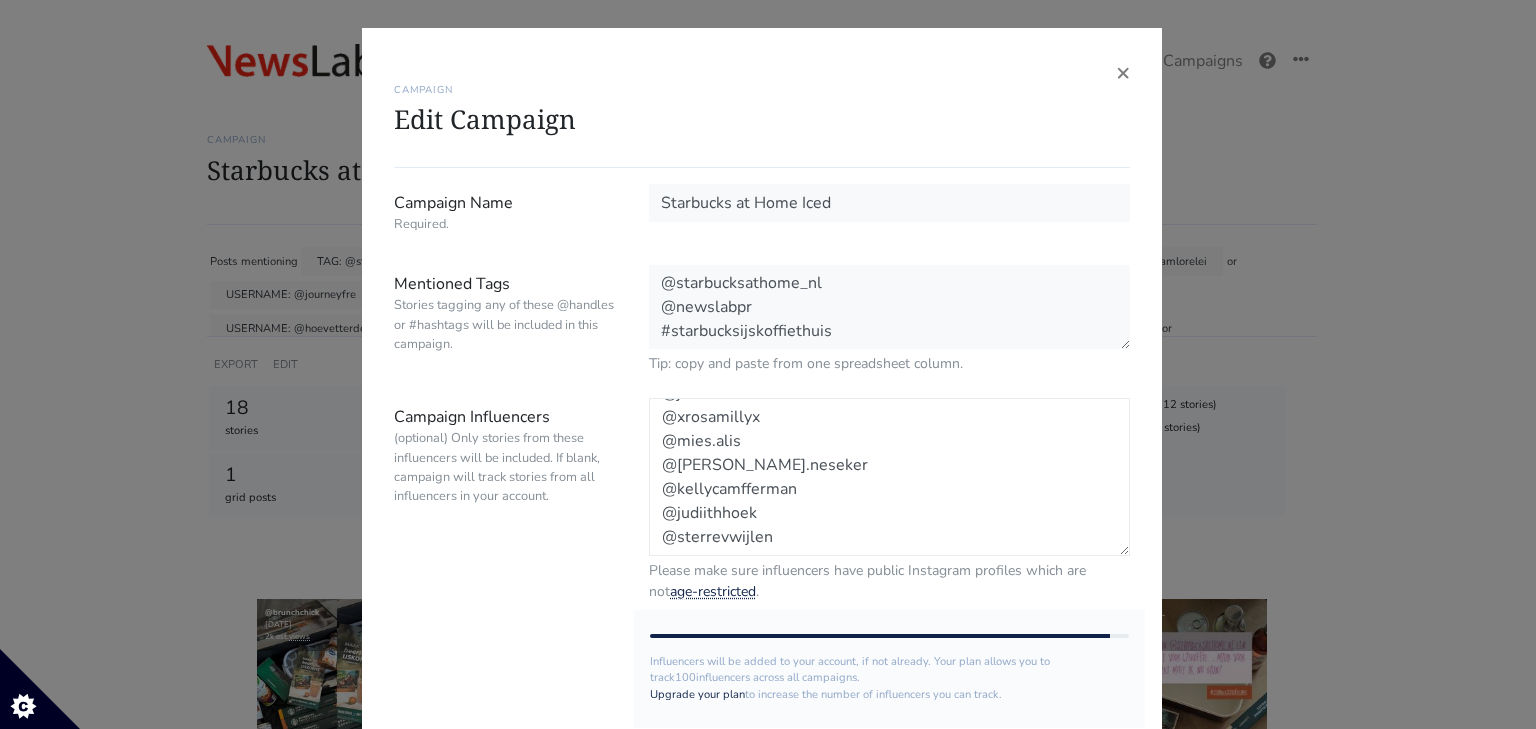 click on "@maritkramer_
@iamlorelei
@journeyfre
@overetengesproken.nl
@schaftzonderspijt
@maria.bootsma
@hoevetterdebetter
@irinatouw
@veracamilla
@mijnhuisje_
@josephinescats
@handigetips__
@lauraponticorvo
@alpineflorine
@marielleslooten
@mandyvandervenne
@sophieousri
@saraverwoerd
@curlymomm
@moniquevanloon
@brunchchick
@elinezwitser
@curvaciousnl
@mariekekazen
@lindakaas
@rosedaisyh
@laure.dierckx
@tedjevangils
@kim__sienna
@irisamber
@lisahoogendoorn
@veerlejodieke
@projectwonen
@jonievis
@xrosamillyx
@mies.alis
@bettina.neseker
@kellycamfferman
@judiithhoek
@sterrevwijlen" at bounding box center (889, 477) 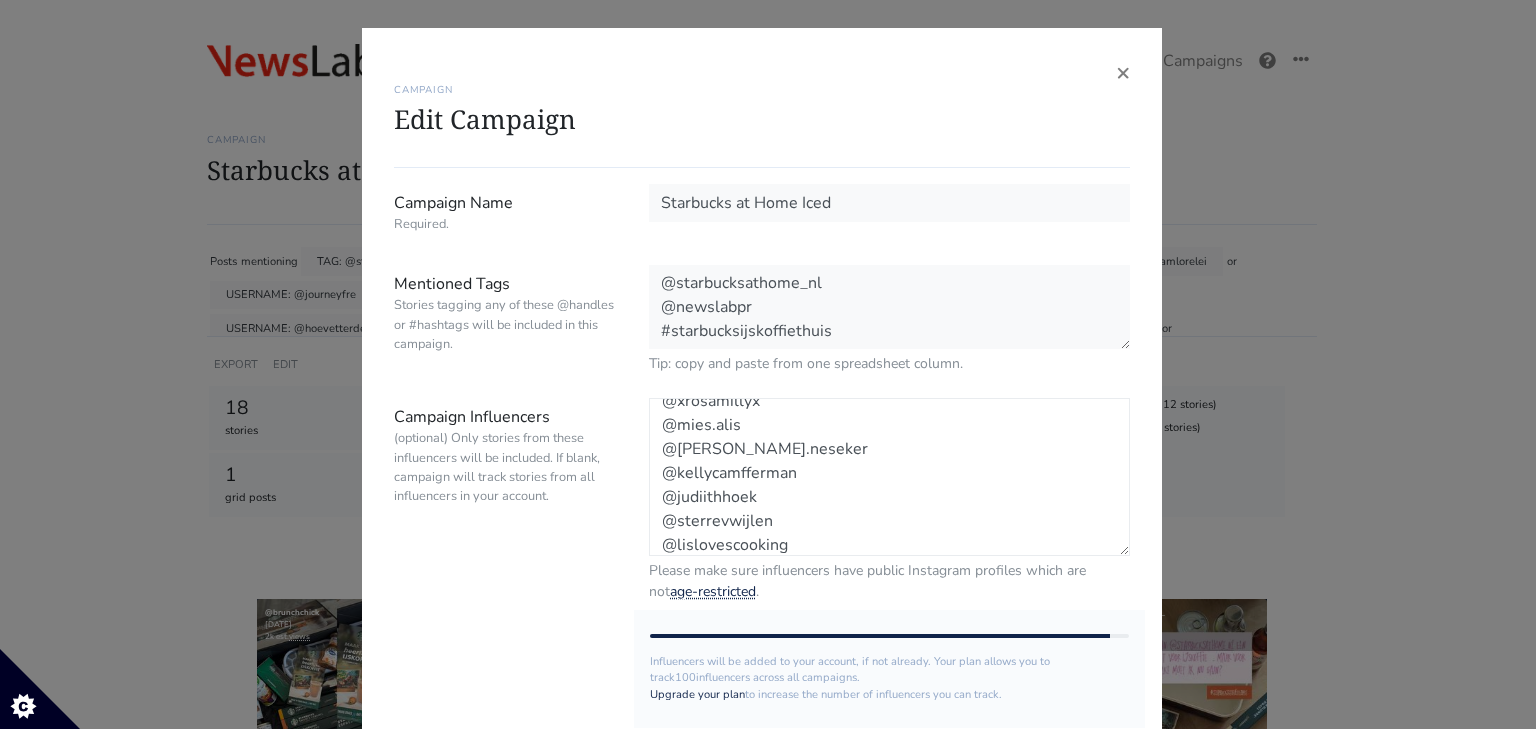 scroll, scrollTop: 840, scrollLeft: 0, axis: vertical 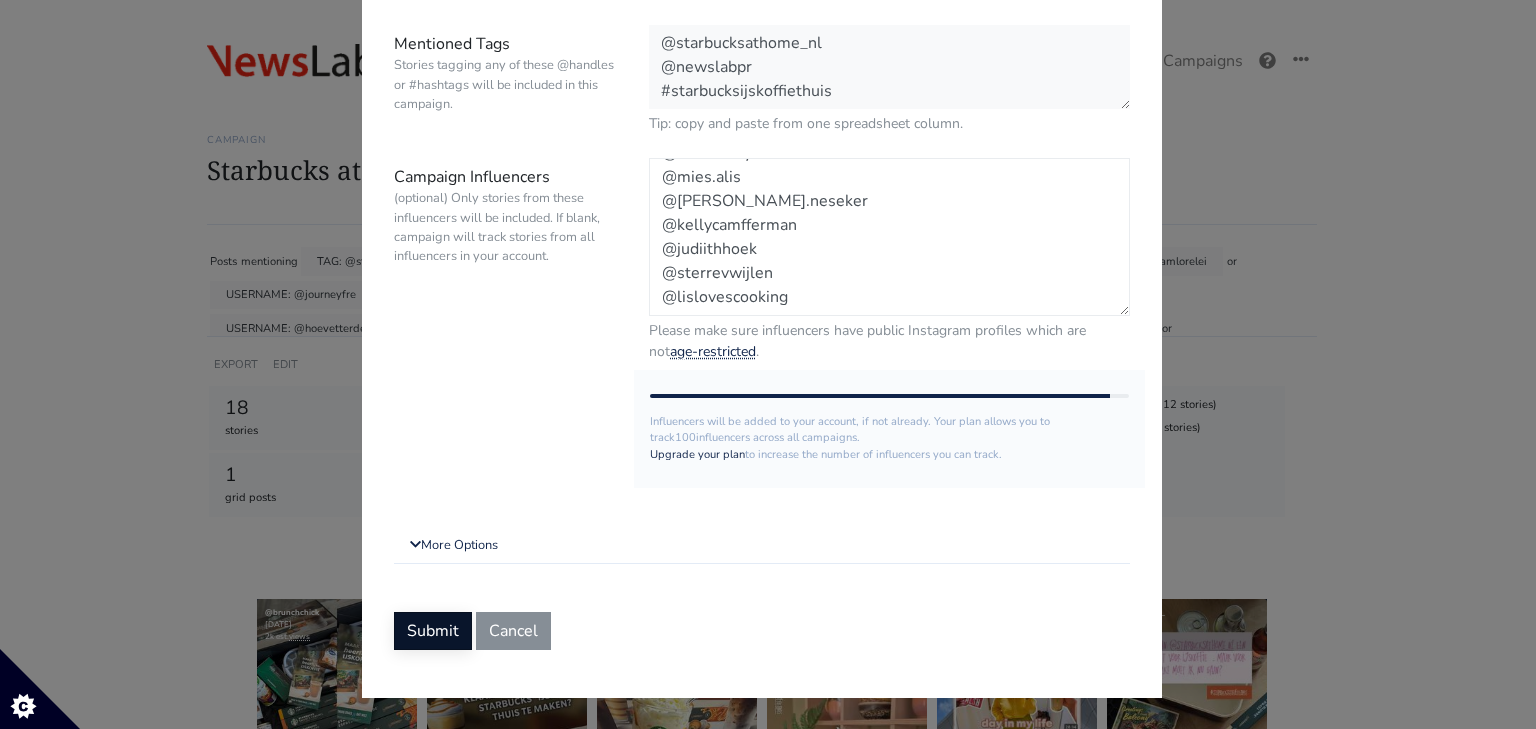 type on "@maritkramer_
@iamlorelei
@journeyfre
@overetengesproken.nl
@schaftzonderspijt
@maria.bootsma
@hoevetterdebetter
@irinatouw
@veracamilla
@mijnhuisje_
@josephinescats
@handigetips__
@lauraponticorvo
@alpineflorine
@marielleslooten
@mandyvandervenne
@sophieousri
@saraverwoerd
@curlymomm
@moniquevanloon
@brunchchick
@elinezwitser
@curvaciousnl
@mariekekazen
@lindakaas
@rosedaisyh
@laure.dierckx
@tedjevangils
@kim__sienna
@irisamber
@lisahoogendoorn
@veerlejodieke
@projectwonen
@jonievis
@xrosamillyx
@mies.alis
@bettina.neseker
@kellycamfferman
@judiithhoek
@sterrevwijlen
@lislovescooking" 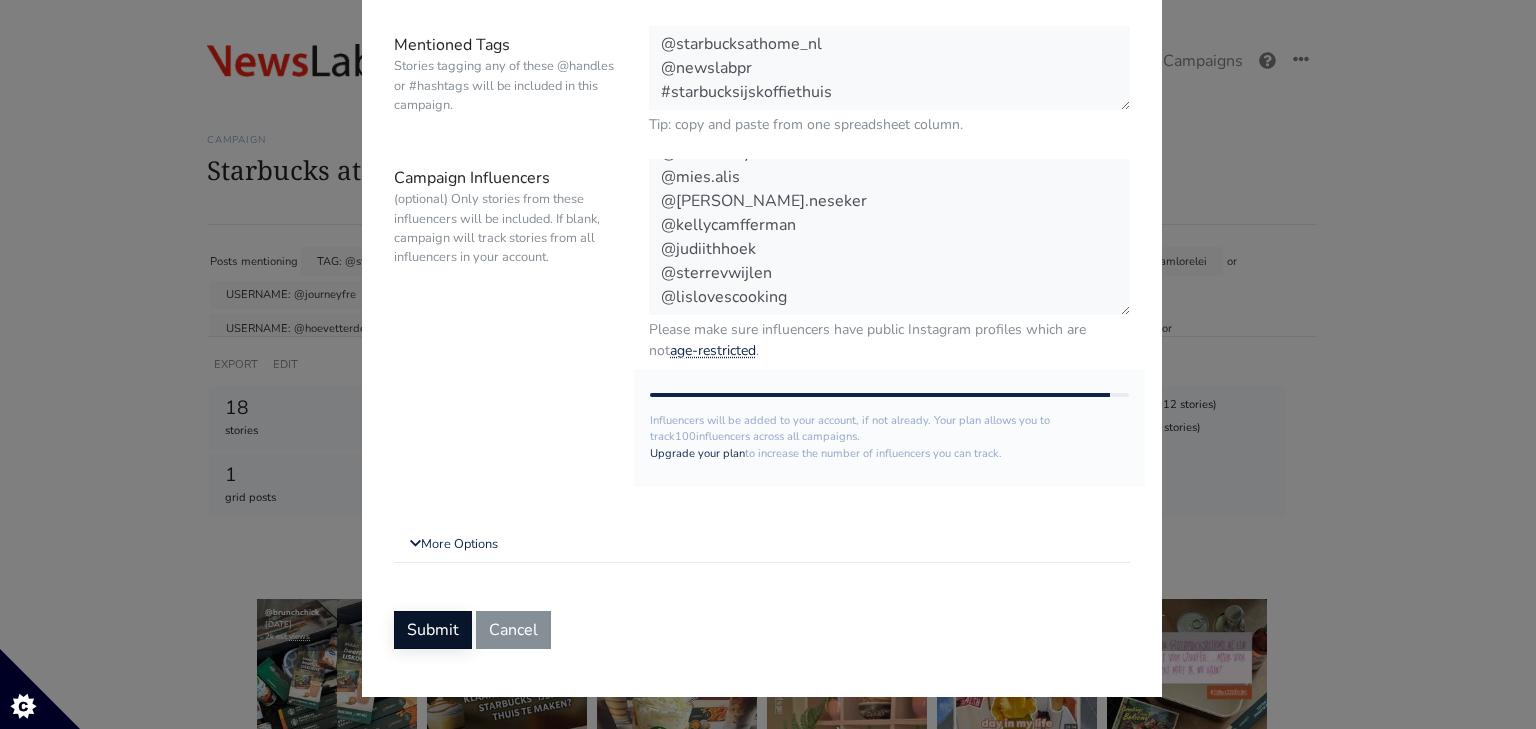 click on "Submit" at bounding box center [433, 630] 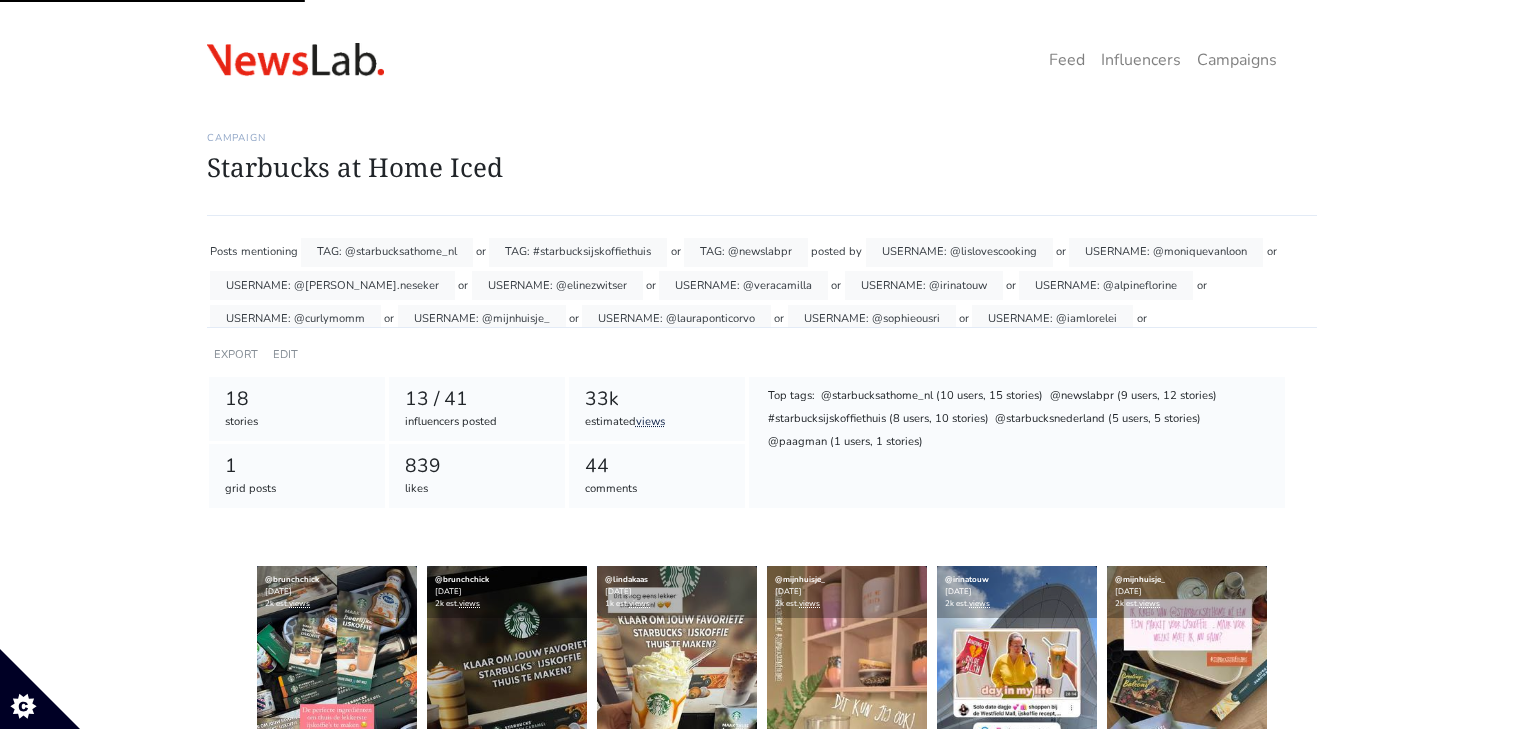 scroll, scrollTop: 0, scrollLeft: 0, axis: both 